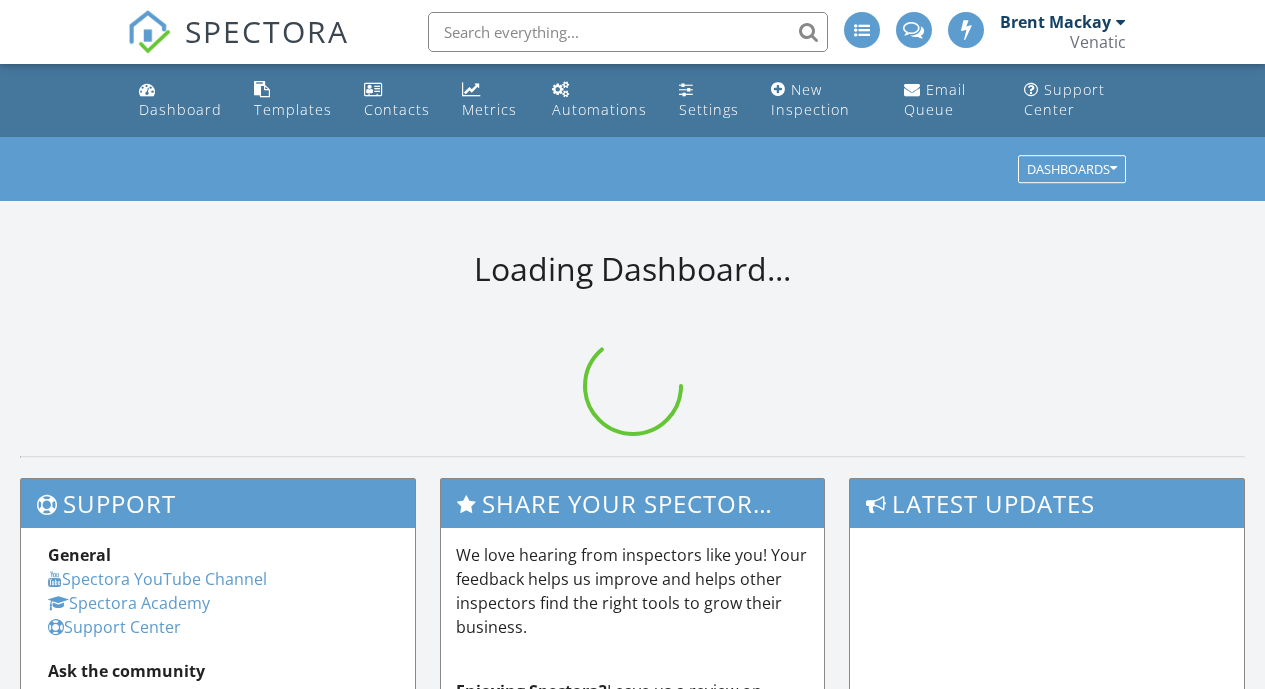 scroll, scrollTop: 0, scrollLeft: 0, axis: both 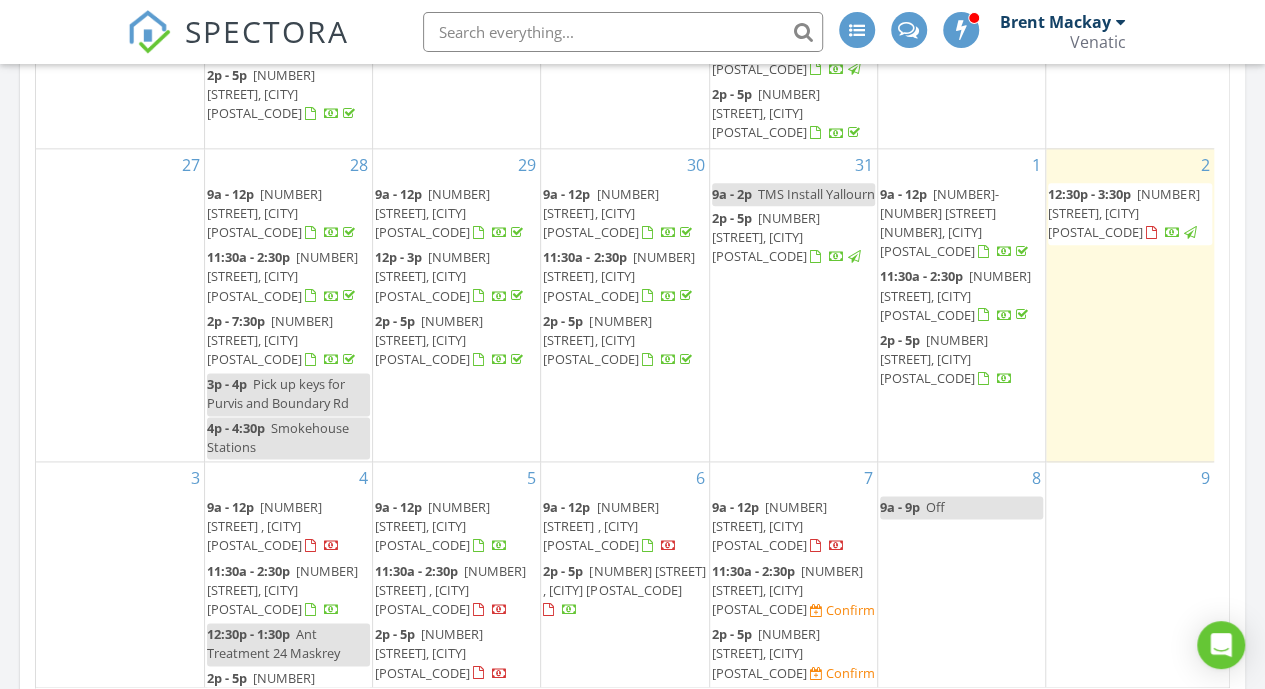 click on "26 Aquarius Way, Paynesville 3880" at bounding box center [1123, 213] 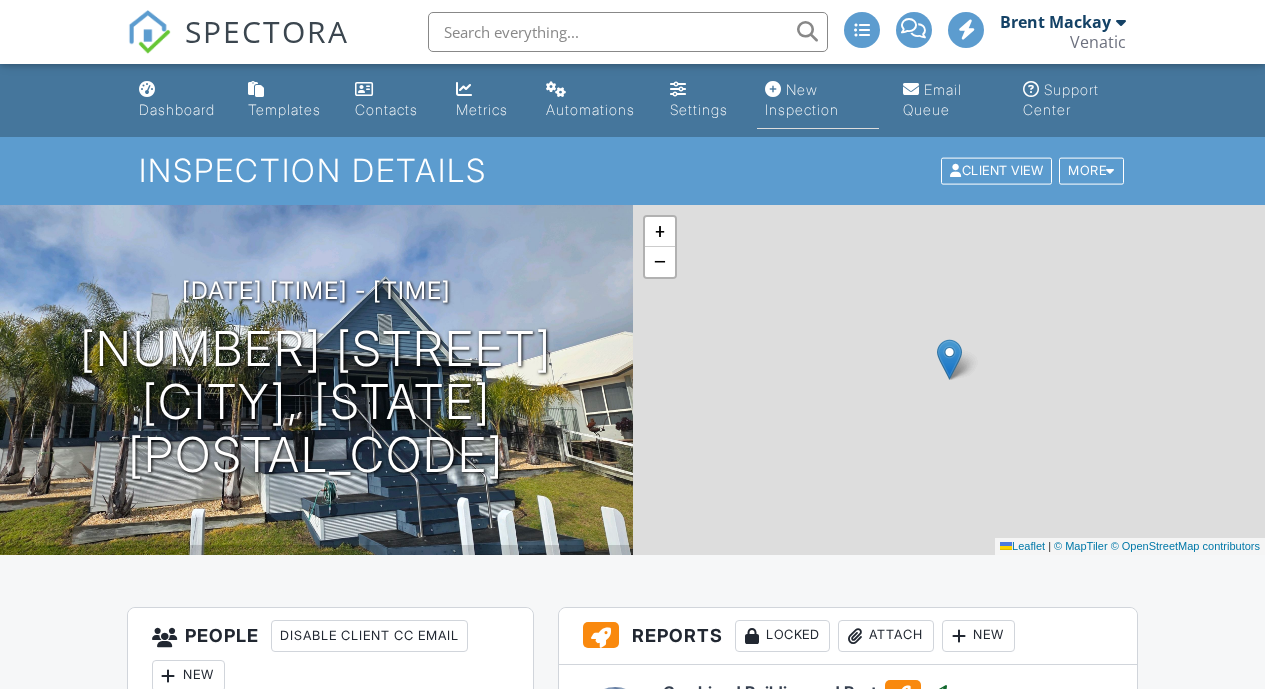scroll, scrollTop: 0, scrollLeft: 0, axis: both 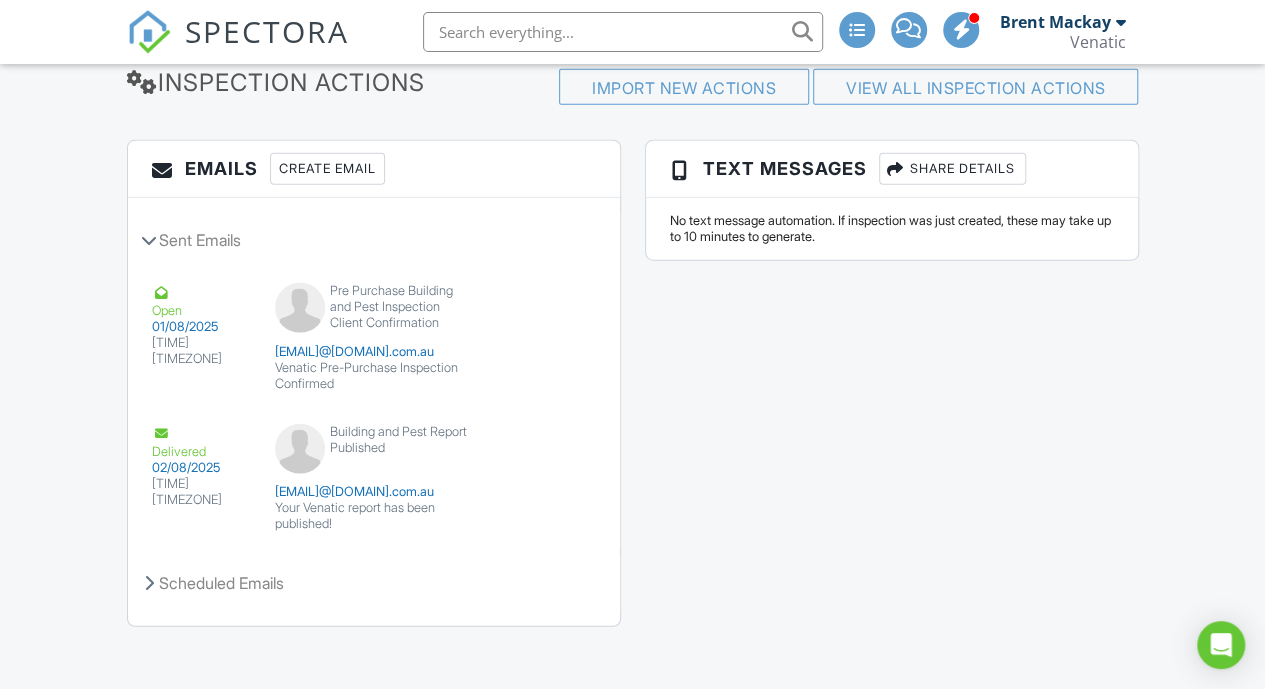click on "Emails
Create Email
Sent Emails
Open
01/08/2025
11:51pm AEST
Pre Purchase Building and Pest Inspection Client Confirmation
sbmacka@yahoo.com.au
Venatic Pre-Purchase Inspection Confirmed
View Email
Resend
Delivered
02/08/2025
08:20pm AEST
Building and Pest Report Published
sbmacka@yahoo.com.au
Your Venatic report has been published!
View Email
Resend
Scheduled Emails
Scheduled
06/09/2025
12:30pm AEST
35 days after inspection start time
to:
clients
Protecting Your Home -  We're Here to Help!
Edit
Disable
Scheduled
18/07/2026
08:20pm AEST
350 days after report(s) published
to:
clients
12-Month Termite Inspection for Your Home - Stay Protected!
Edit
Disable
Text Messages
Share Details" at bounding box center (633, 393) 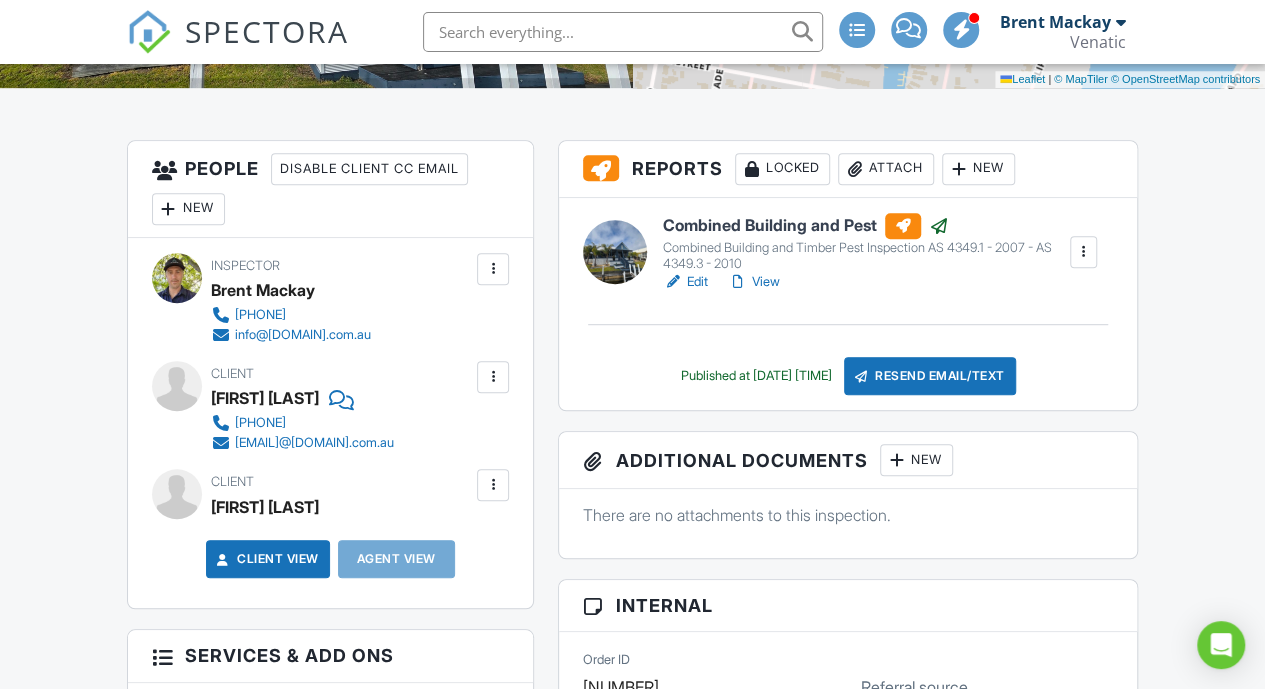 scroll, scrollTop: 462, scrollLeft: 0, axis: vertical 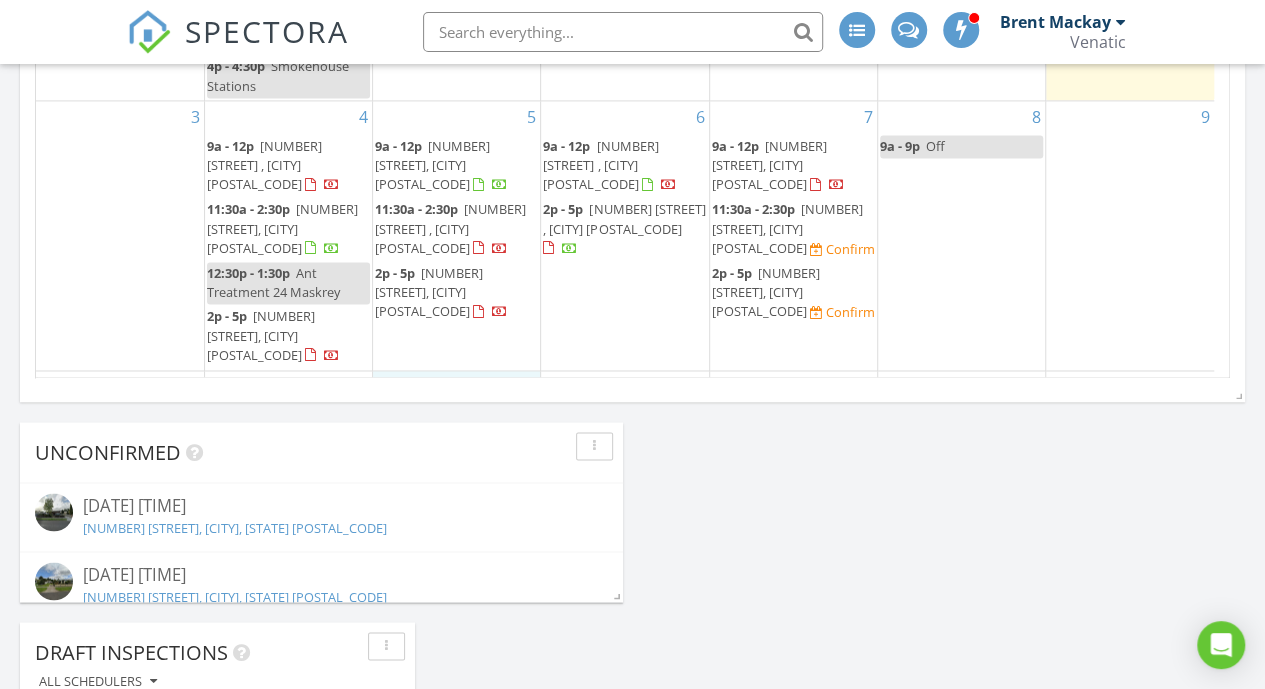 click on "12
9a - 12p
35 St Phillack Cres, Rawson 3825
2p - 5p
51 Philip Parade, Churchill 3842
Confirm" at bounding box center (456, 452) 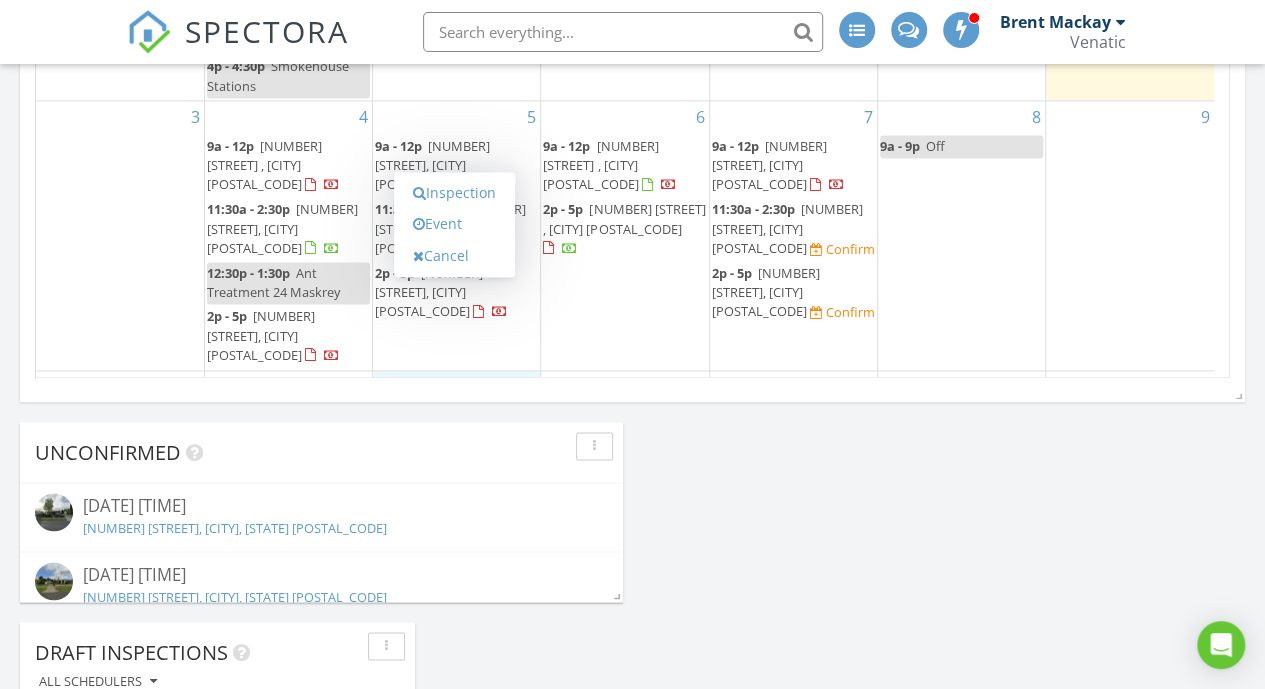 click on "Today
Brent Mackay
12:30 pm
26 Aquarius Way, Paynesville, VIC 3880
Brent Mackay
1 hours and 28 minutes drive time   109.2 kilometers       New Inspection     New Quote         Map               1 + − Princes Highway, Forge Creek Road 109.2 km, 1 h 28 min Head east on Queen Street 600 m Turn left onto Lyons Street (A1) 150 m Continue onto Princes Highway (A1) 20 km Enter the traffic circle and take the 1st exit onto Sale - Heyfield Road (C491) 8 m Exit the traffic circle onto Sale - Heyfield Road (C491) 2 km Turn right onto Myrtlebank-Fulham Road 5 km Turn left onto Maffra-Sale Road (C492) 250 m Turn right onto Myrtlebank Road 4 km Turn left onto Princes Highway (A1) 10 km Enter the traffic circle and take the 1st exit onto Tyers Street (A1) 20 m Exit the traffic circle onto Tyers Street (A1) 600 m Enter the traffic circle and take the 3rd exit onto Dawson Street (A1) 50 m 450 m 45 km 4 km" at bounding box center (632, -63) 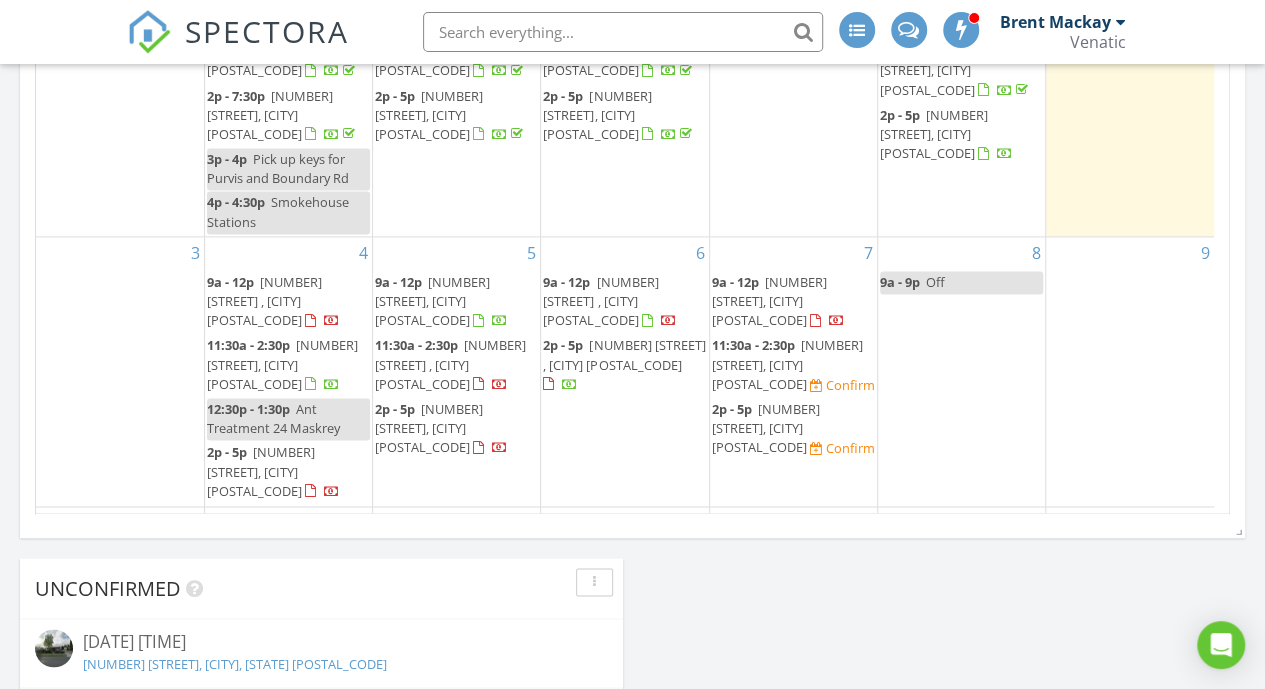 scroll, scrollTop: 1340, scrollLeft: 0, axis: vertical 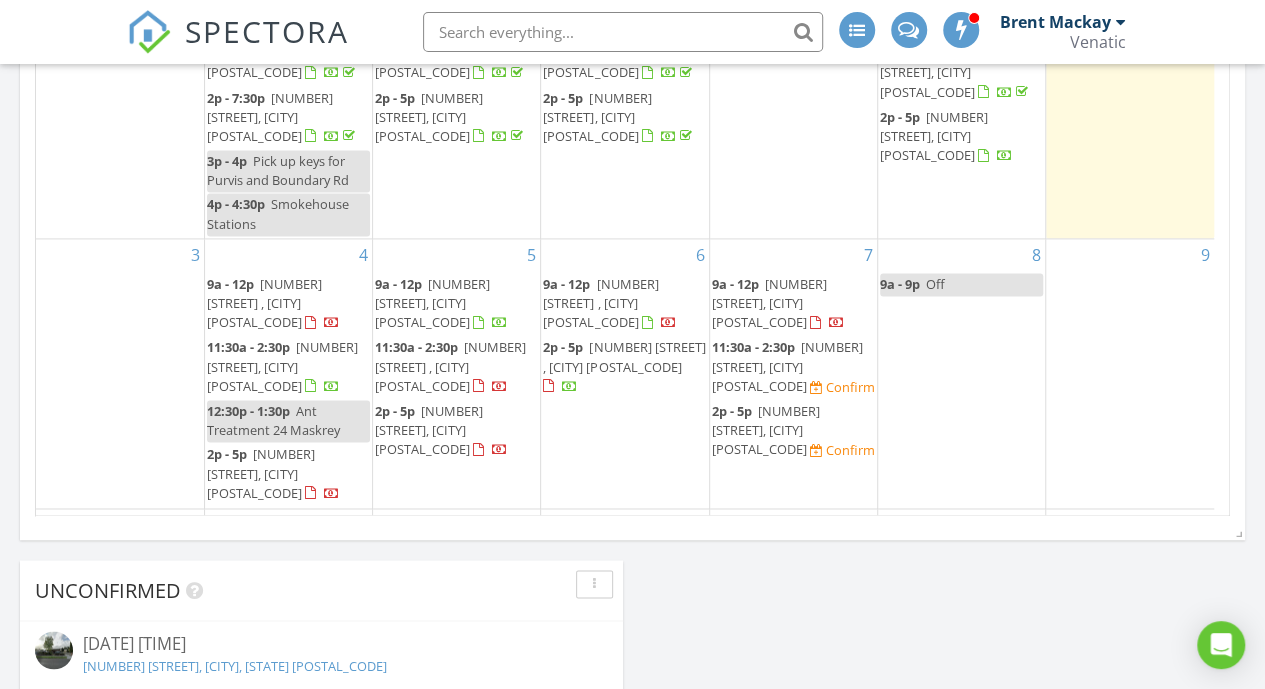click on "[NUMBER] [STREET], [CITY] [POSTAL_CODE]" at bounding box center [787, 366] 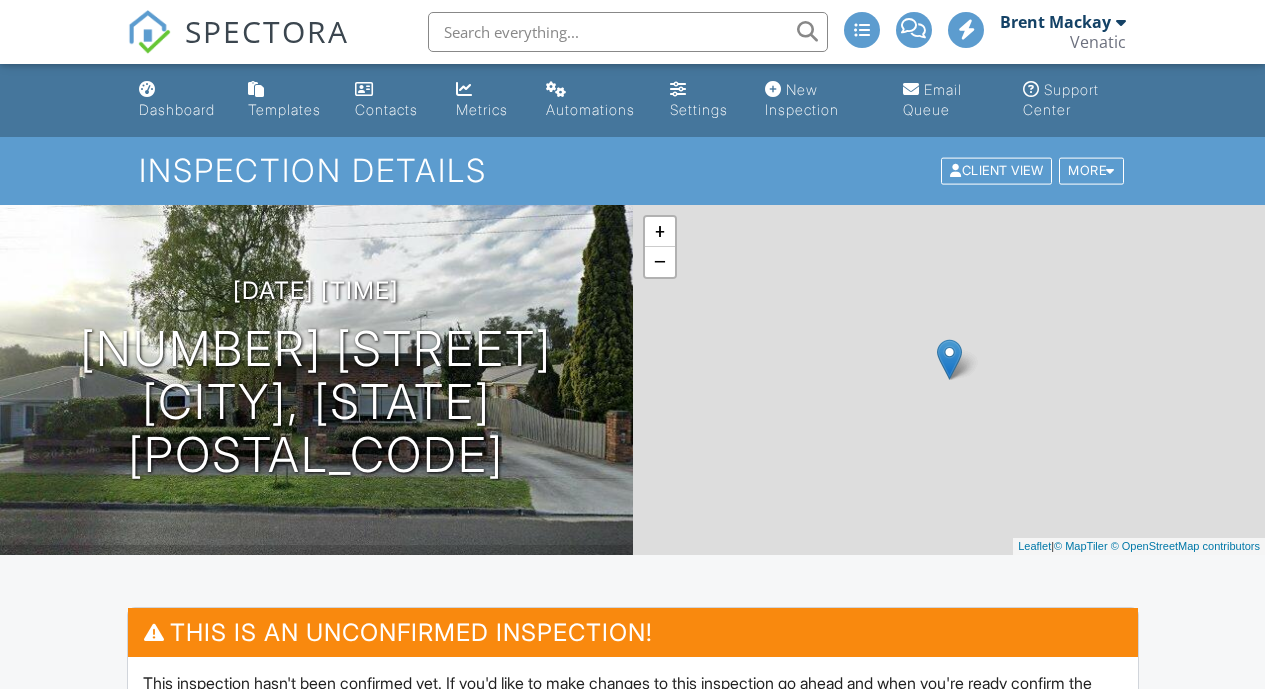 scroll, scrollTop: 444, scrollLeft: 0, axis: vertical 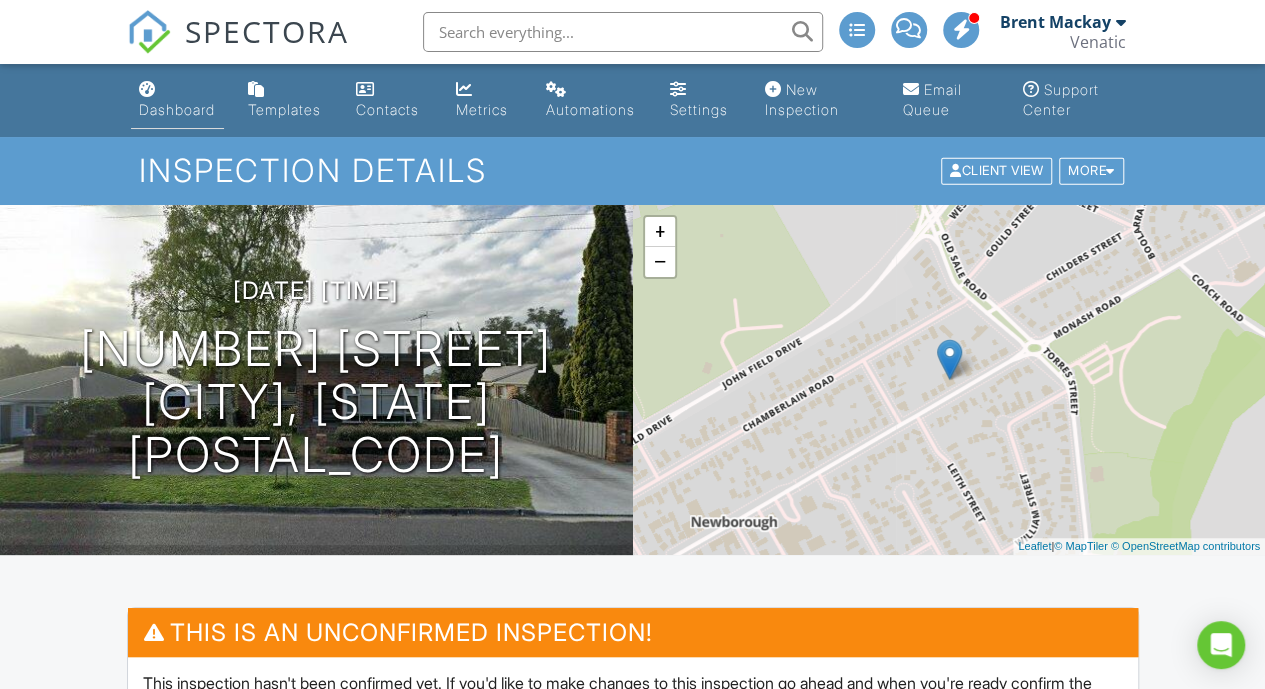 click on "Dashboard" at bounding box center (178, 100) 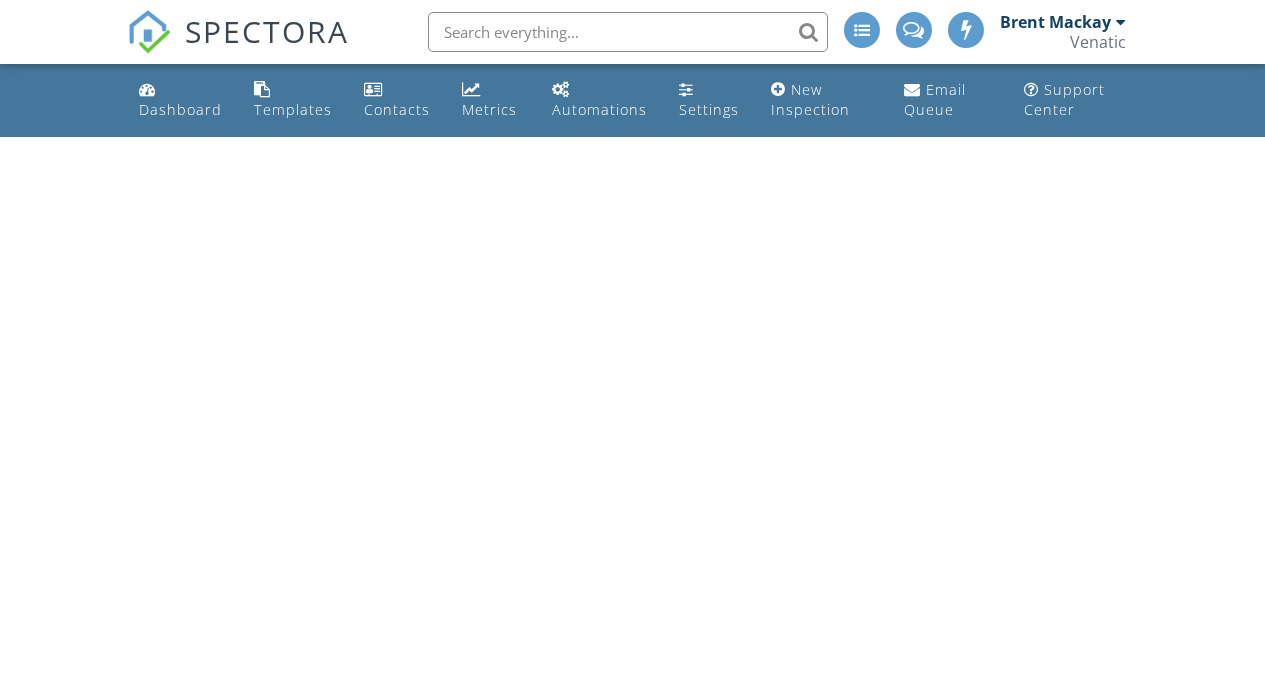 scroll, scrollTop: 0, scrollLeft: 0, axis: both 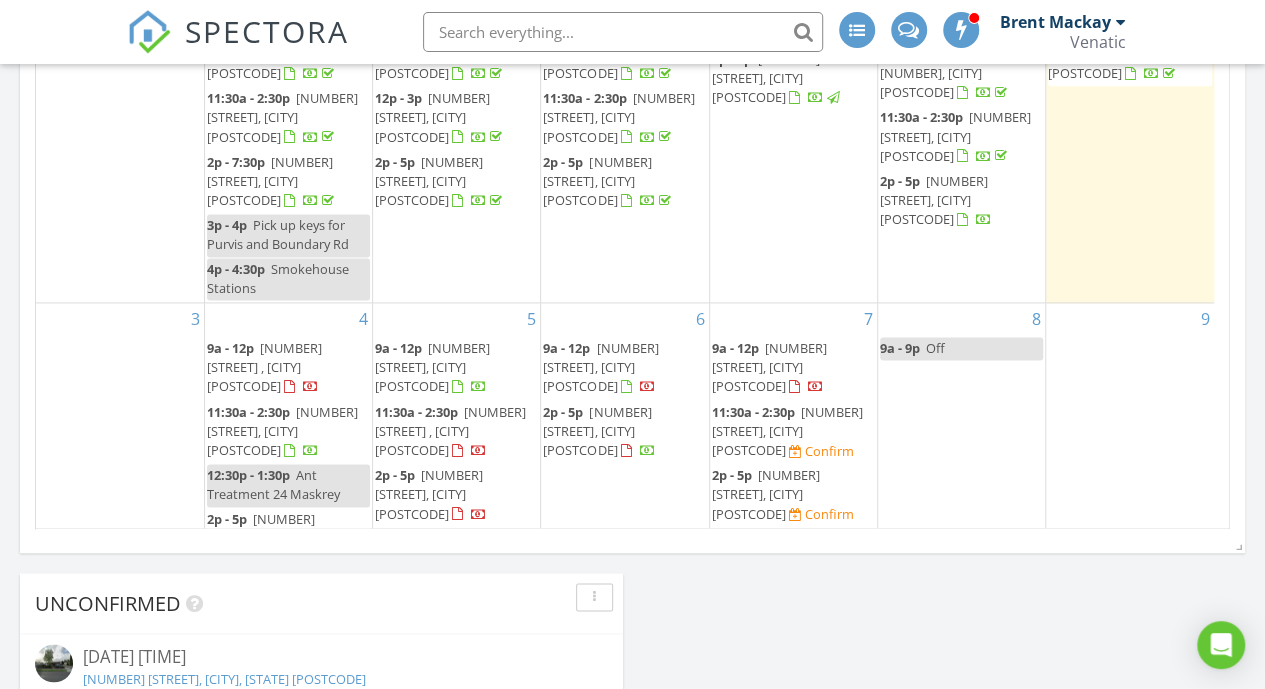 click on "[TIME]
[NUMBER] [STREET], [CITY] [POSTCODE]" at bounding box center (288, 539) 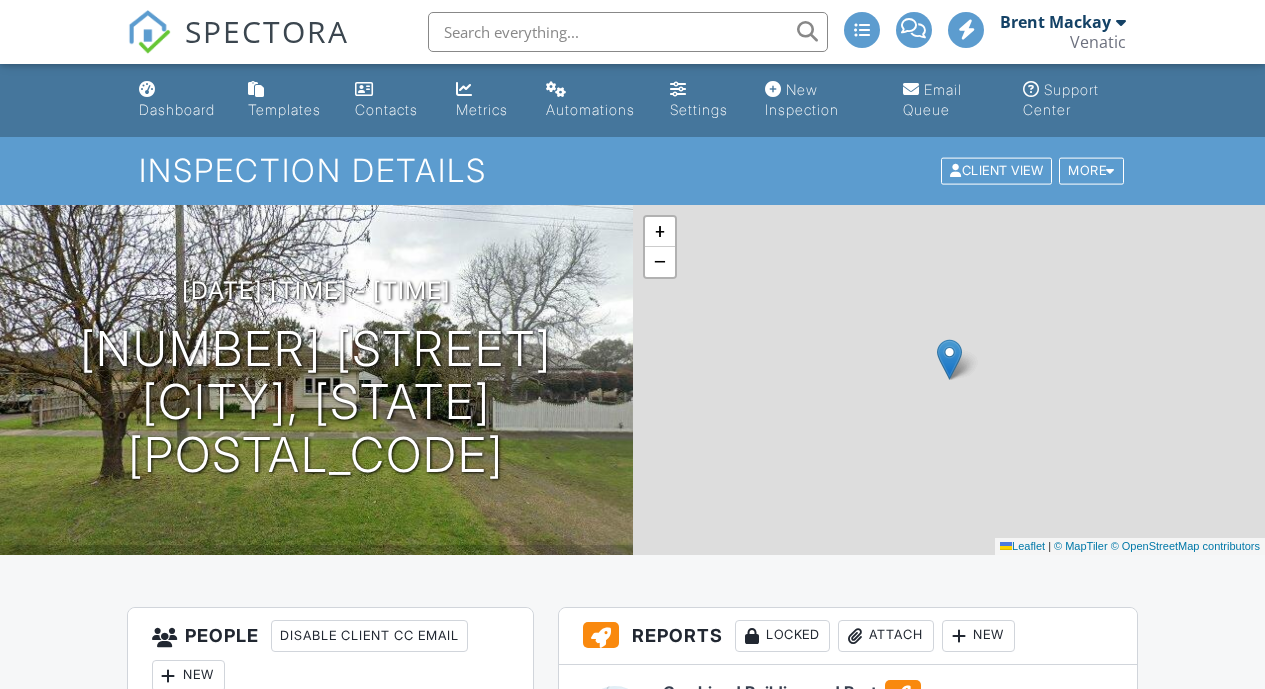 scroll, scrollTop: 0, scrollLeft: 0, axis: both 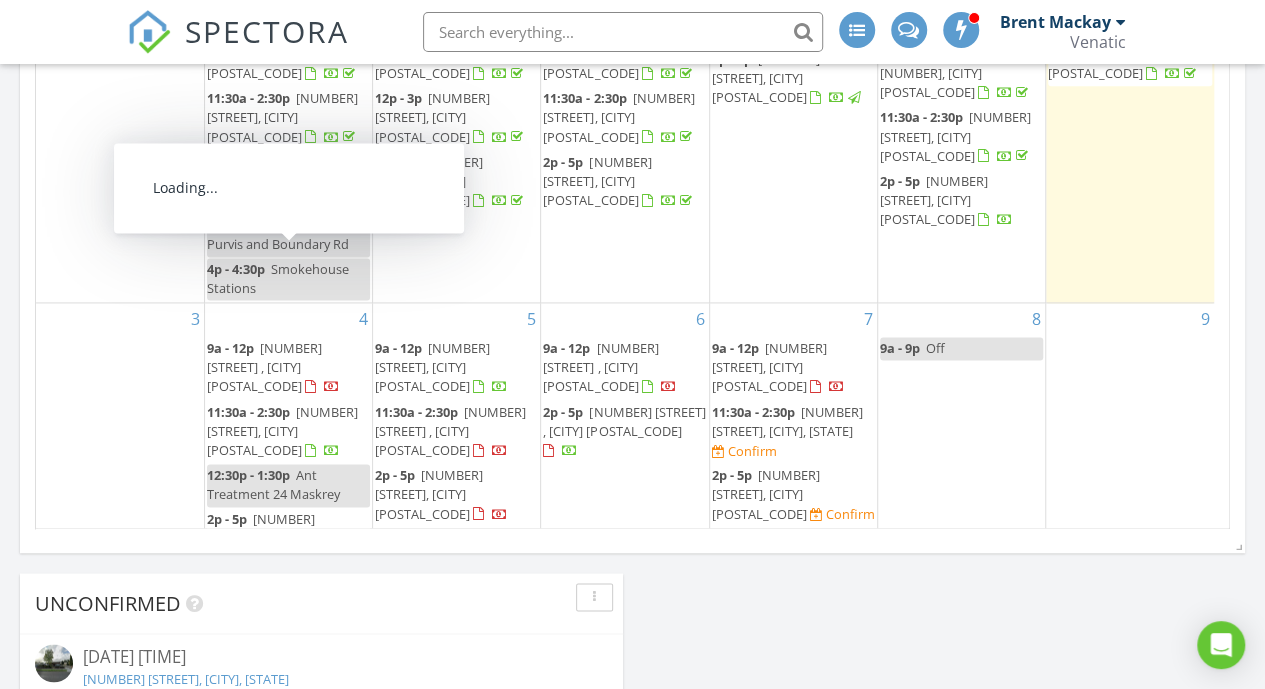 click on "[NUMBER] [STREET], [CITY] [POSTAL_CODE]" at bounding box center (288, 437) 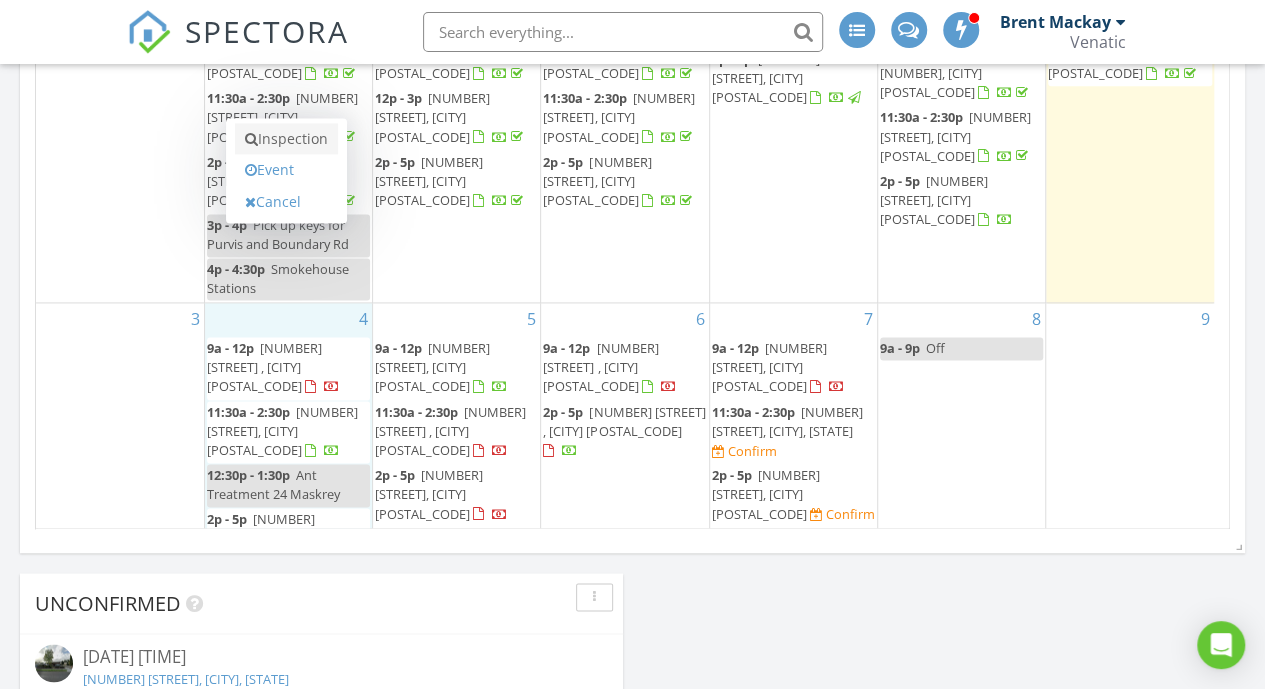 click on "Inspection" at bounding box center [286, 139] 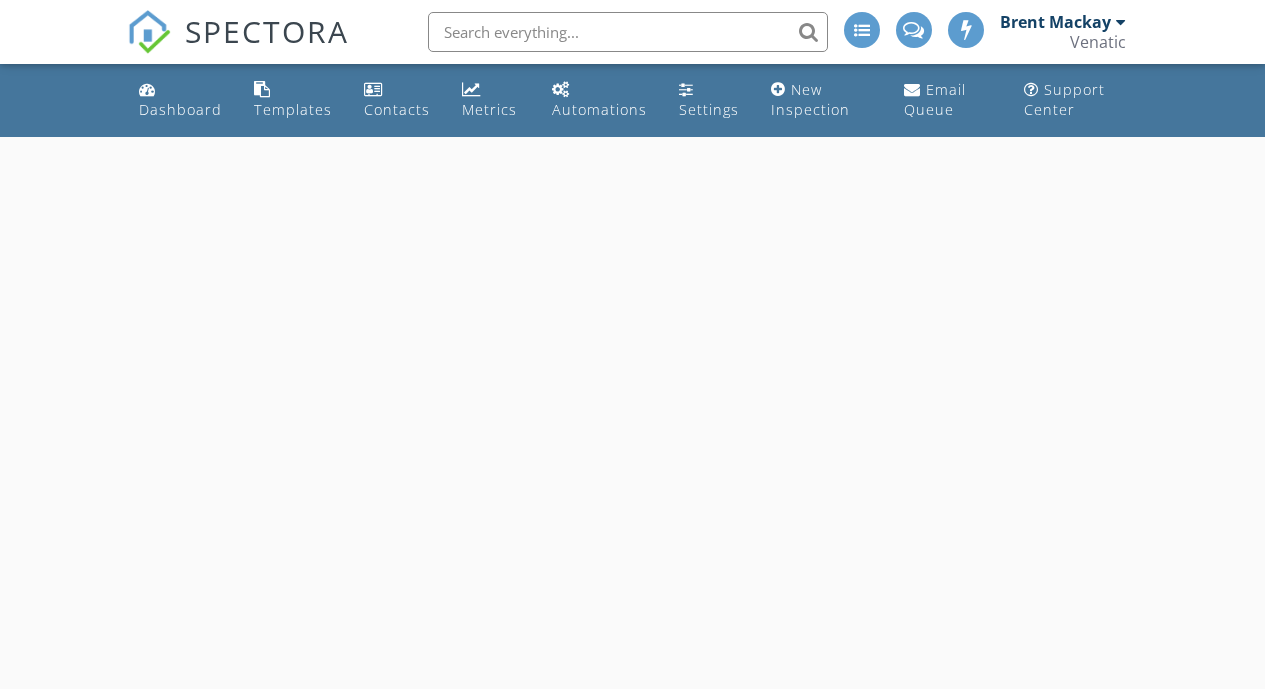 scroll, scrollTop: 0, scrollLeft: 0, axis: both 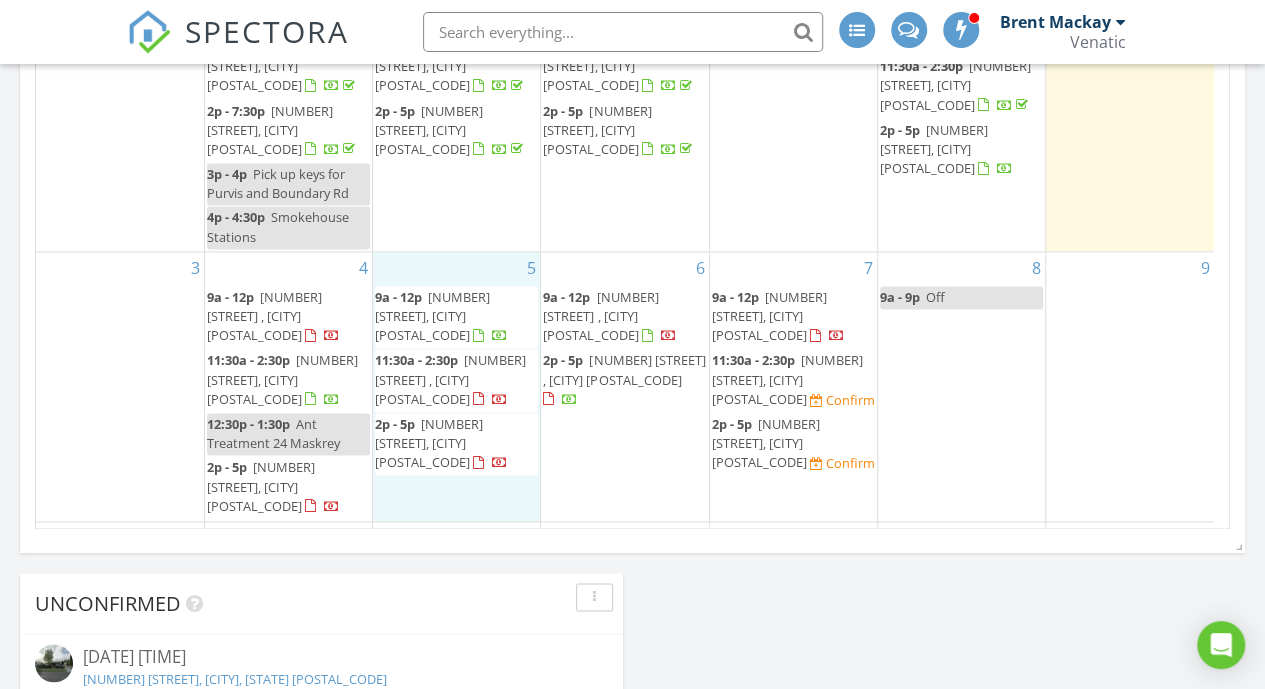 click on "20 21
9a - 12p
[NUMBER] [STREET], [CITY] [POSTAL_CODE]
11:30a - 2:30p
[NUMBER] [STREET], [CITY] [POSTAL_CODE]
2p - 5p
[NUMBER] [STREET], [CITY] [POSTAL_CODE]
22
9:30a - 3:30p
[STREET], [CITY] [POSTAL_CODE]
23
9a - 11a
Spider Spray & TMS Measure Glomar Beach
24
9a - 12p
[NUMBER] [STREET], [CITY] [POSTAL_CODE]" at bounding box center (625, 198) 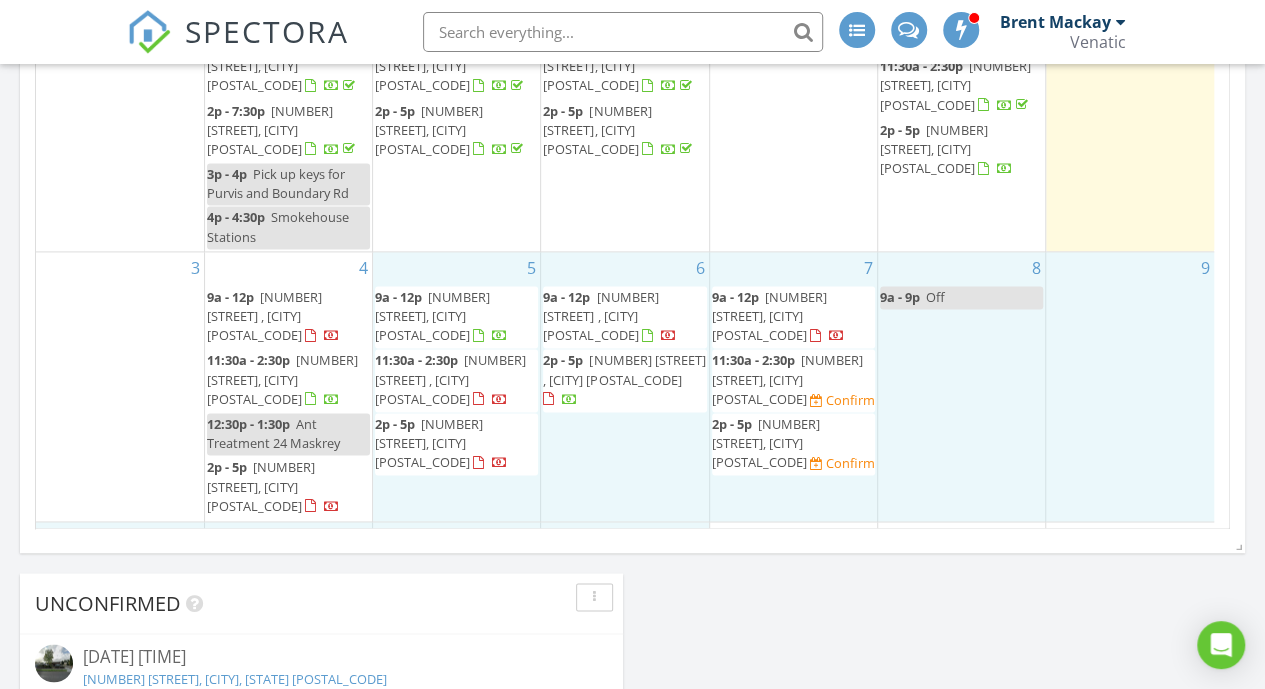 scroll, scrollTop: 0, scrollLeft: 0, axis: both 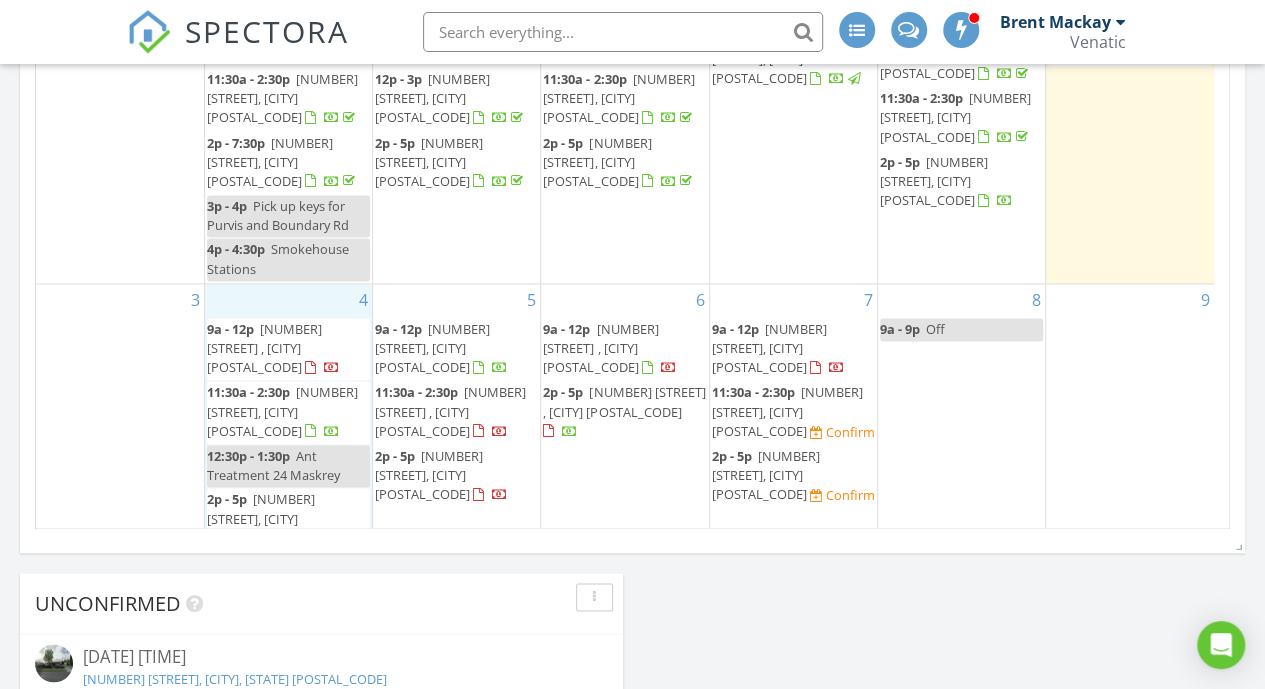 click on "9a - 12p
[NUMBER] [STREET] , [CITY] [POSTAL_CODE]
11:30a - 2:30p
[NUMBER] [STREET], [CITY] [POSTAL_CODE]
12:30p - 1:30p
Ant Treatment 24 Maskrey
2p - 5p
[NUMBER] [STREET], [CITY] [POSTAL_CODE]" at bounding box center [288, 418] 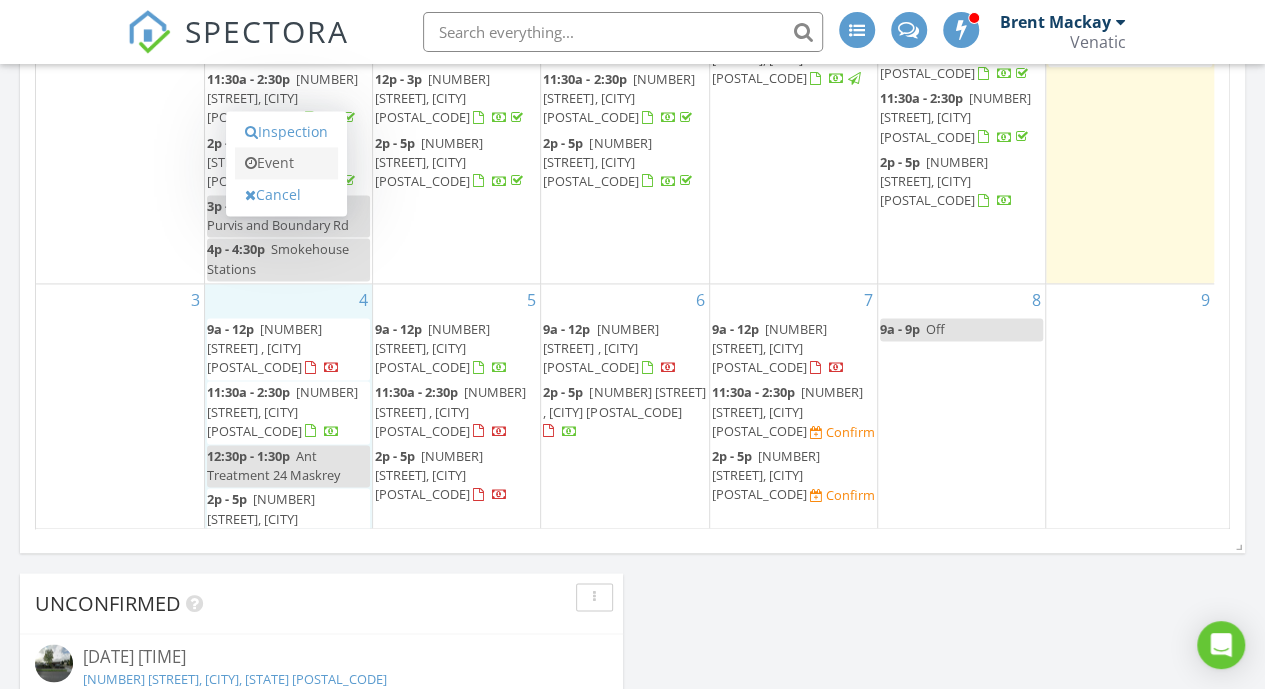 click on "Event" at bounding box center (286, 163) 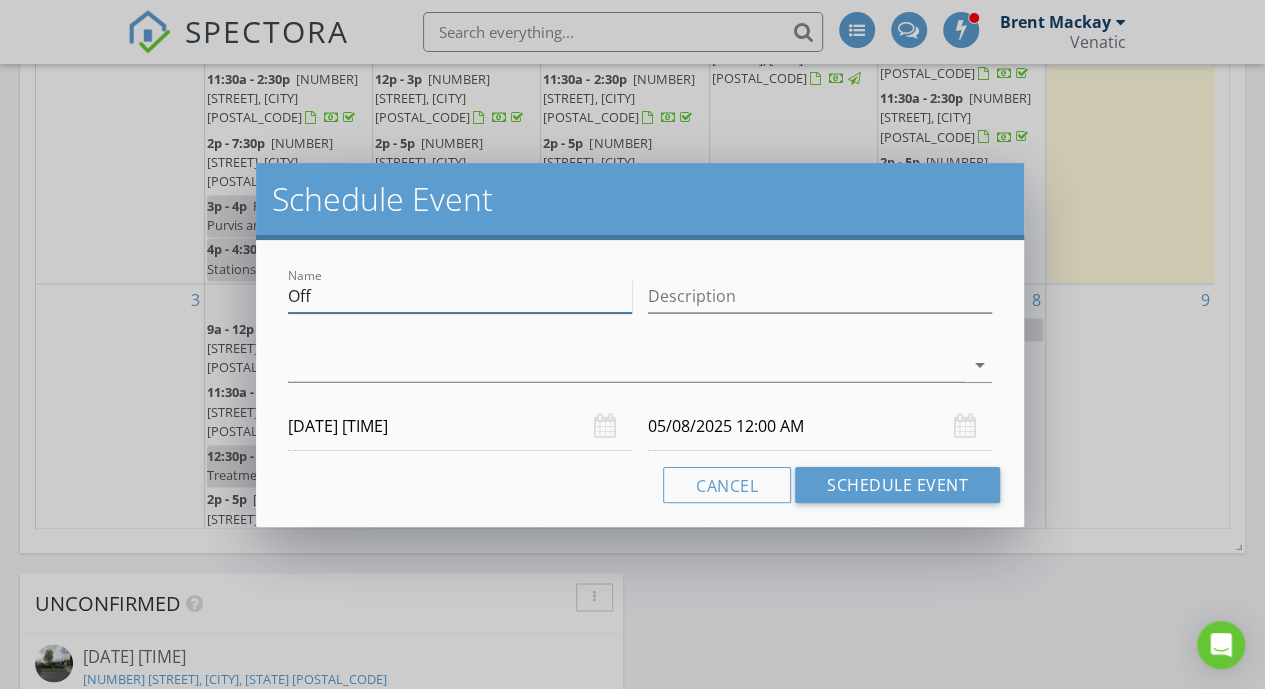 drag, startPoint x: 354, startPoint y: 294, endPoint x: 175, endPoint y: 288, distance: 179.10052 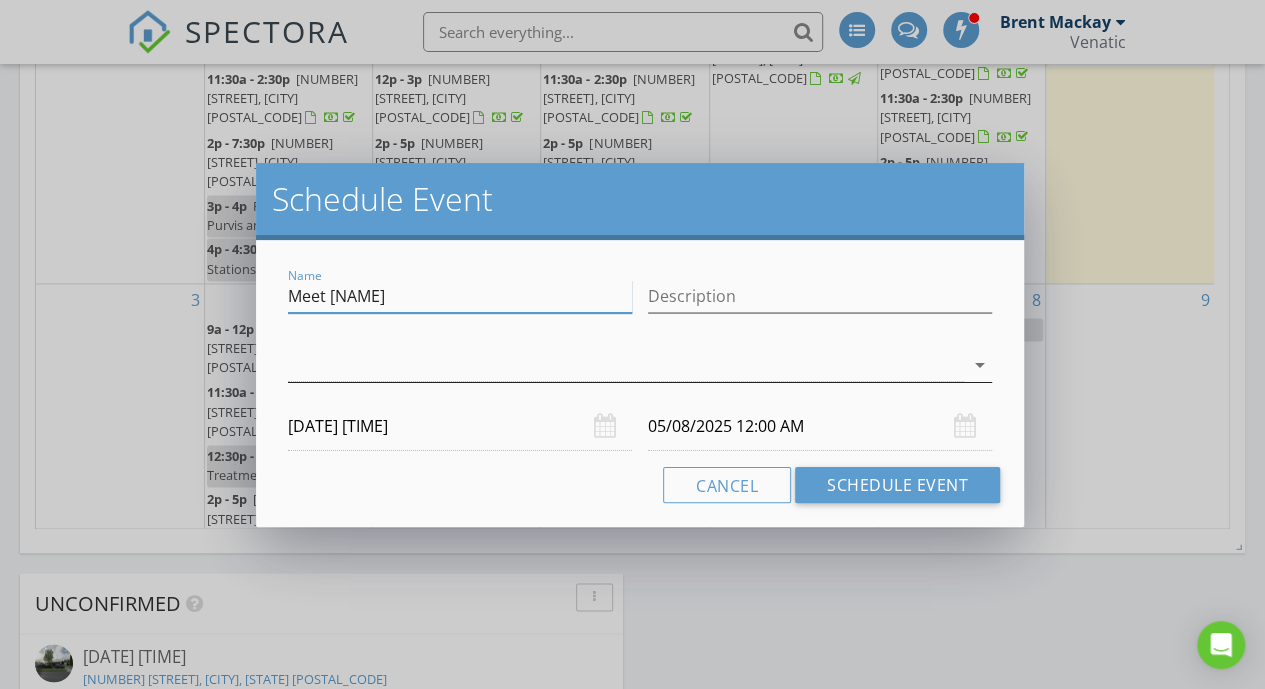 type on "Meet [NAME]" 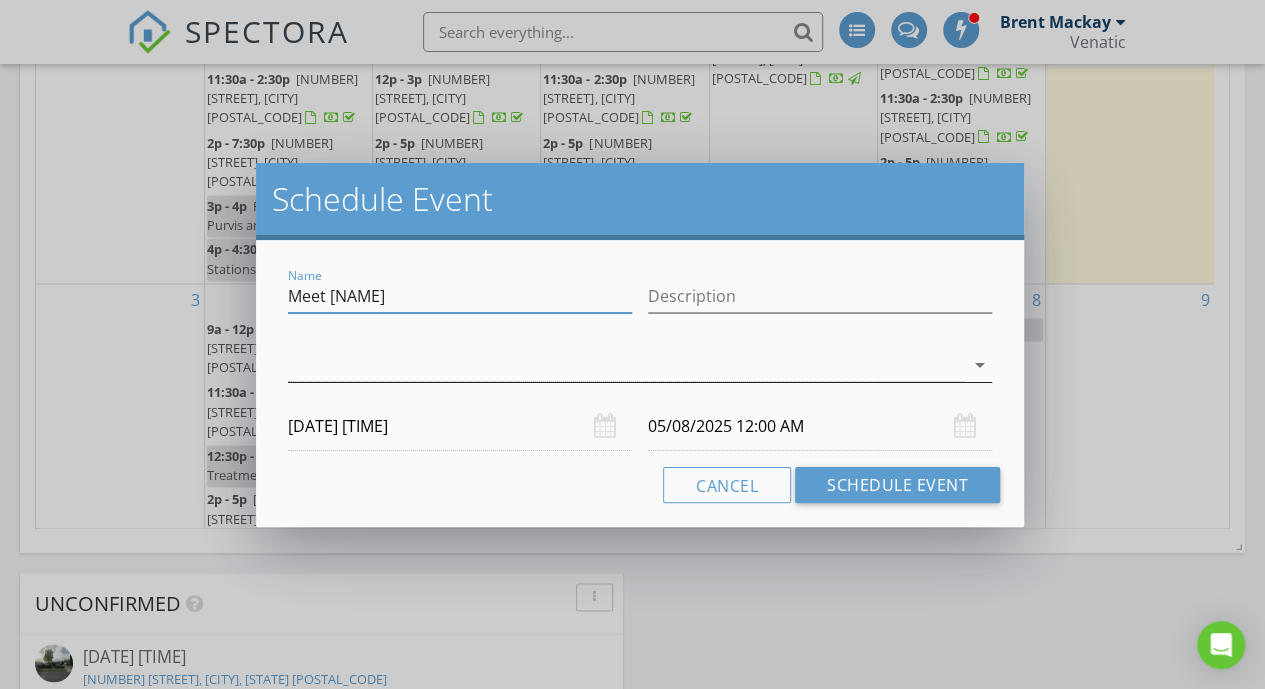 click at bounding box center (626, 365) 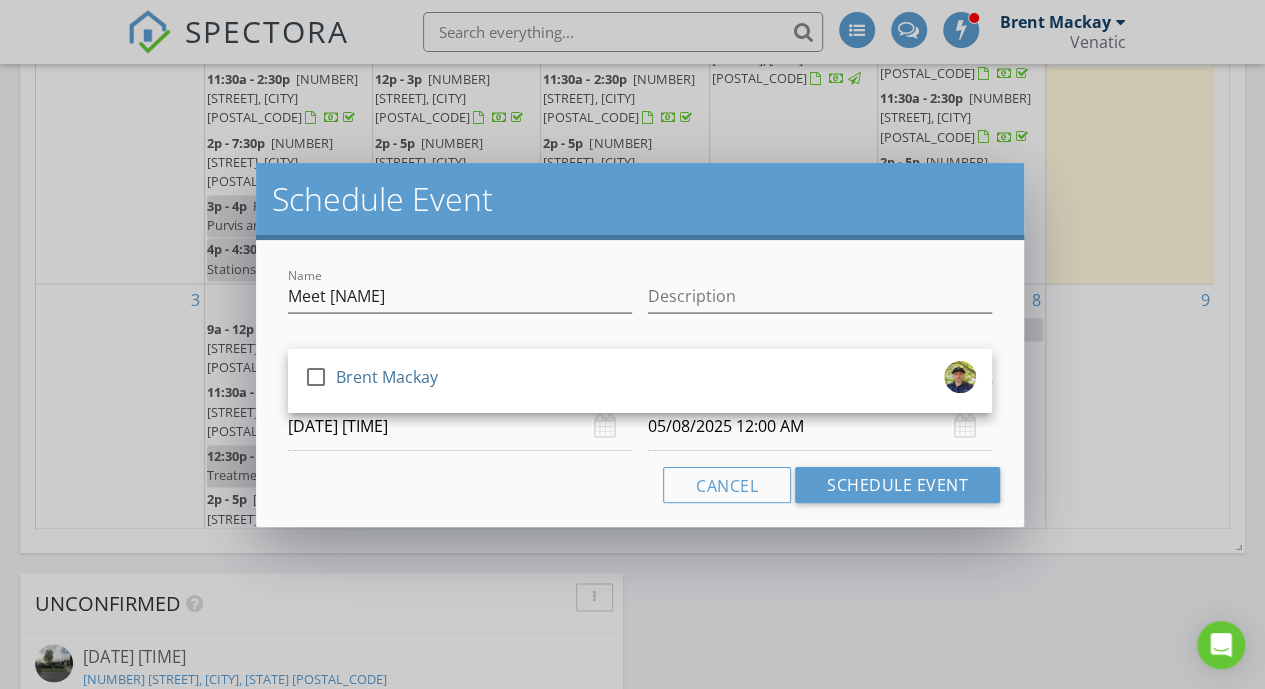 click on "Brent Mackay" at bounding box center [387, 377] 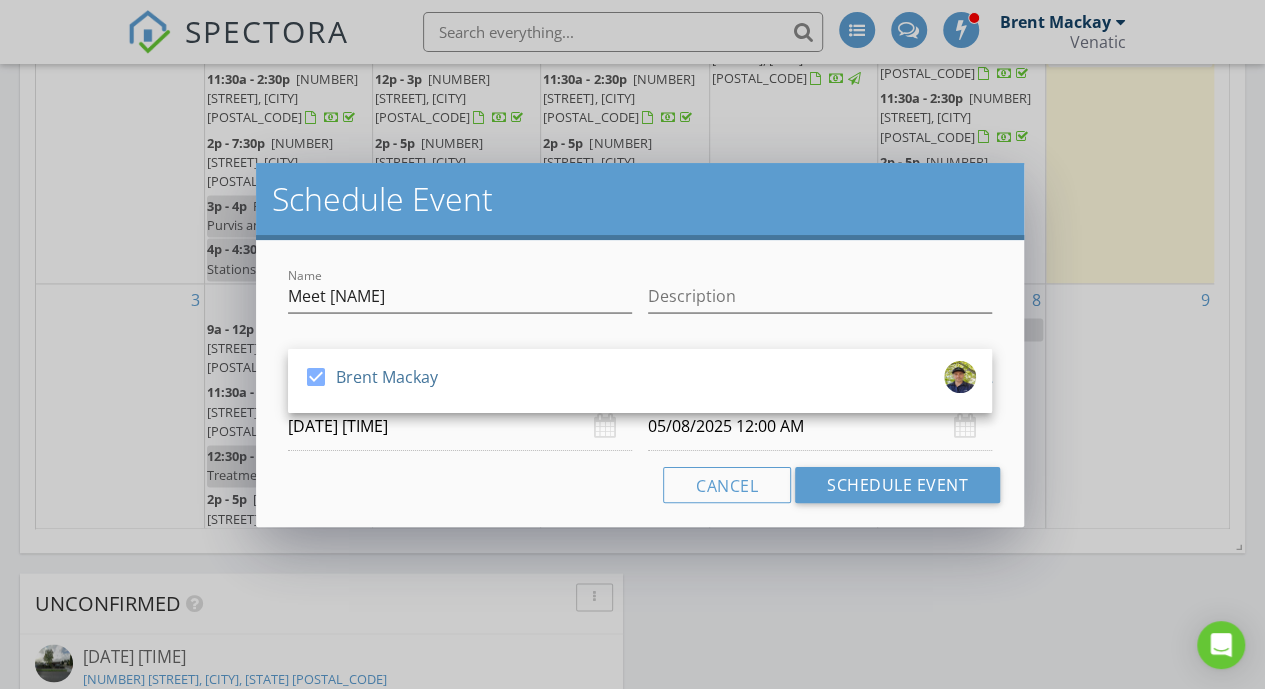 click on "[DATE] [TIME]" at bounding box center [460, 426] 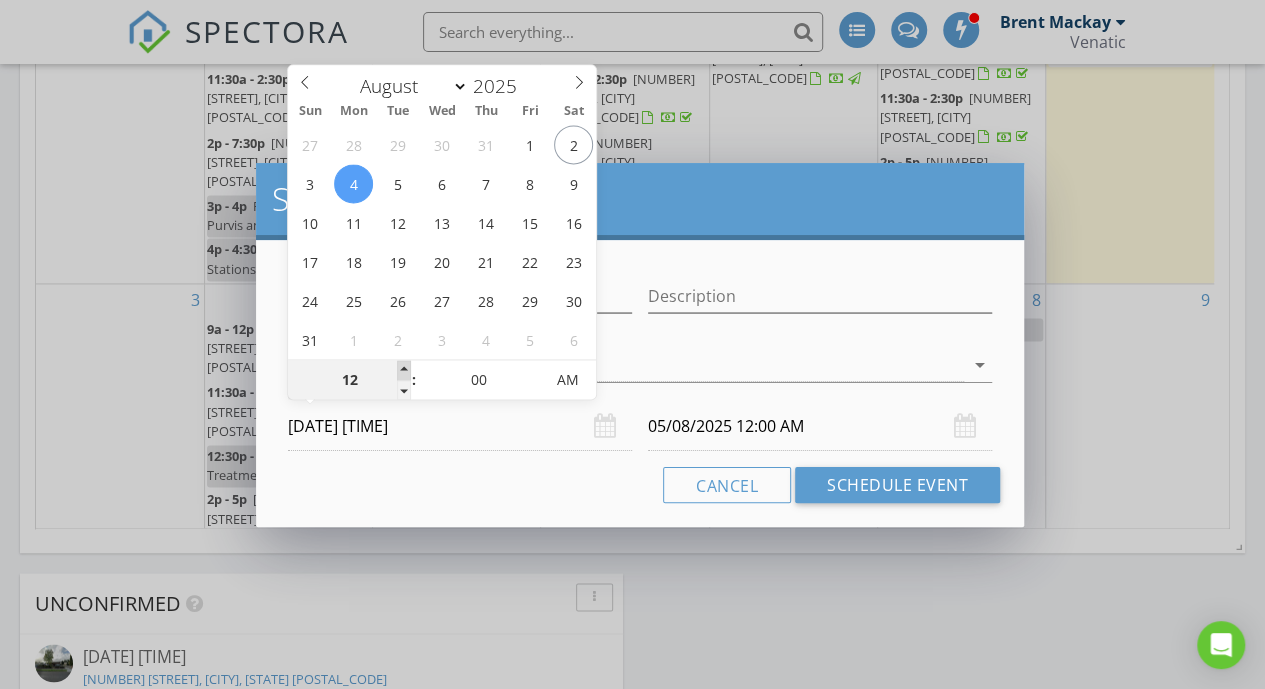 type on "01" 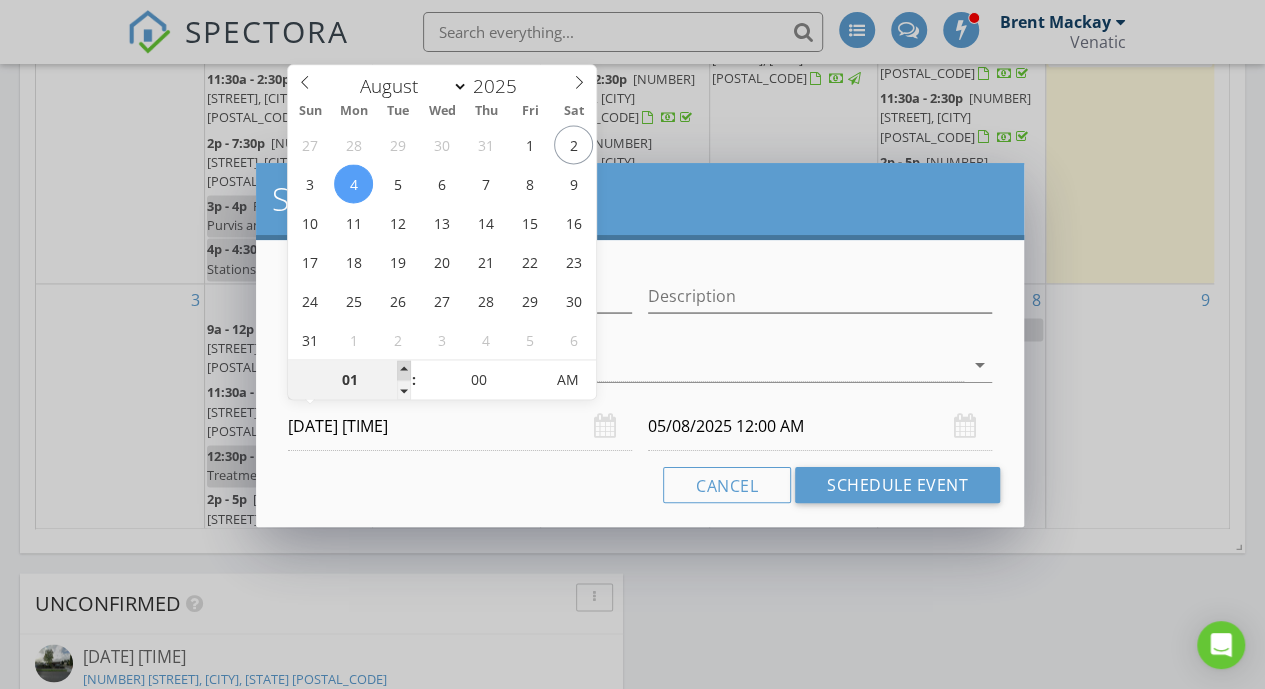 click at bounding box center (404, 370) 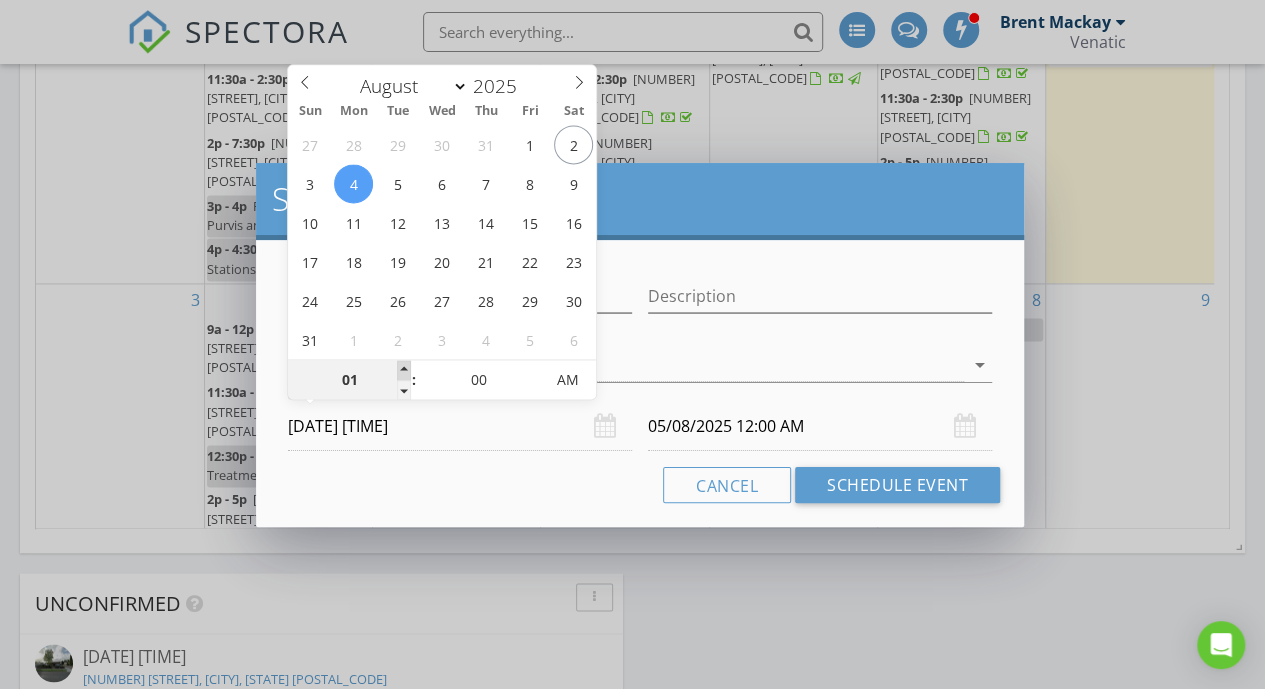 type on "02" 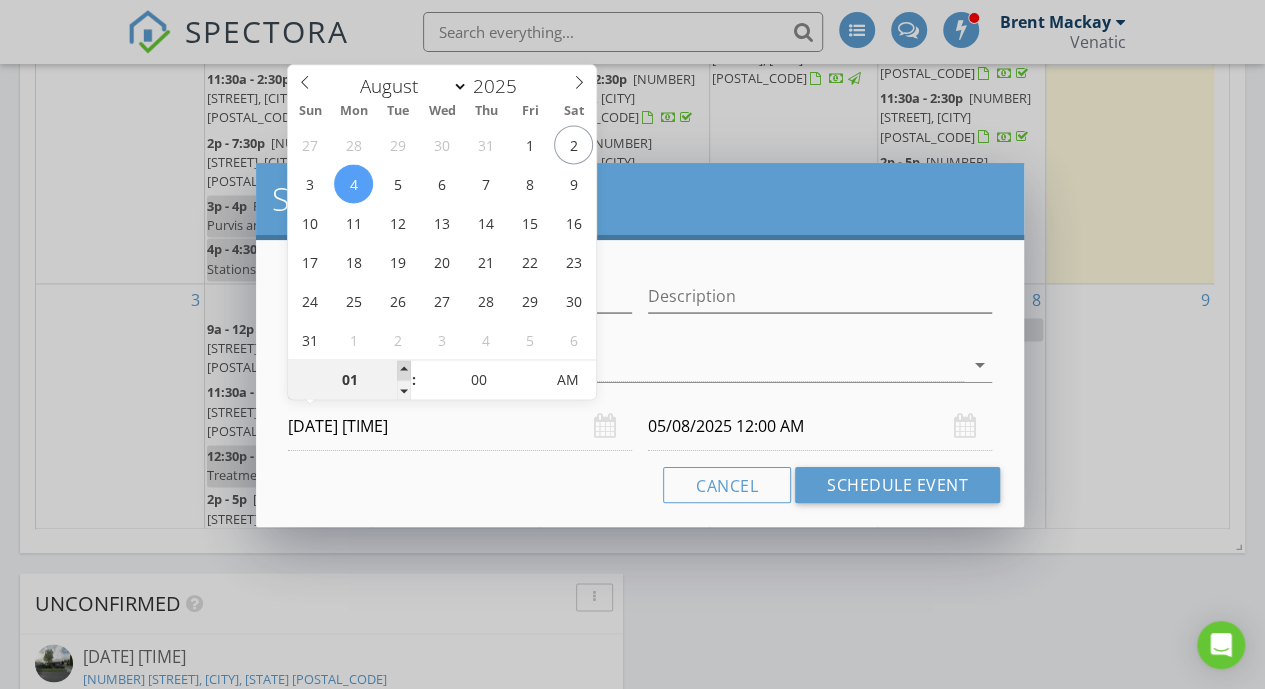 type on "[DATE] [TIME]" 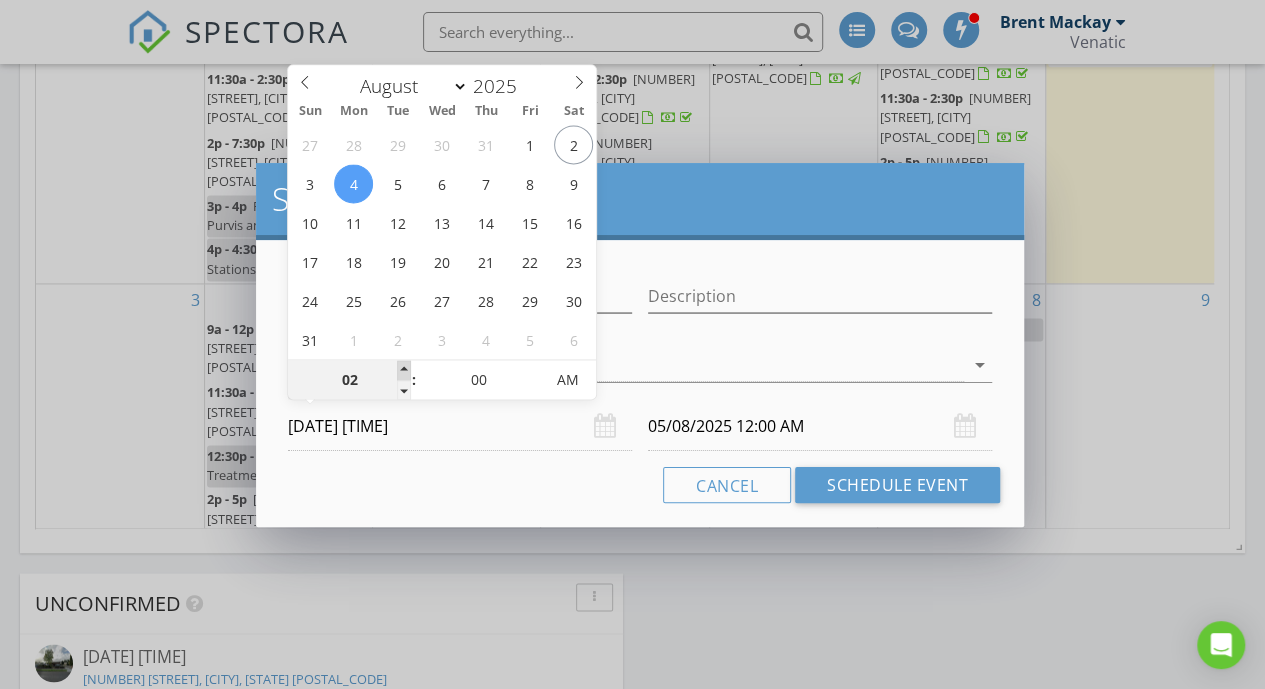 click at bounding box center (404, 370) 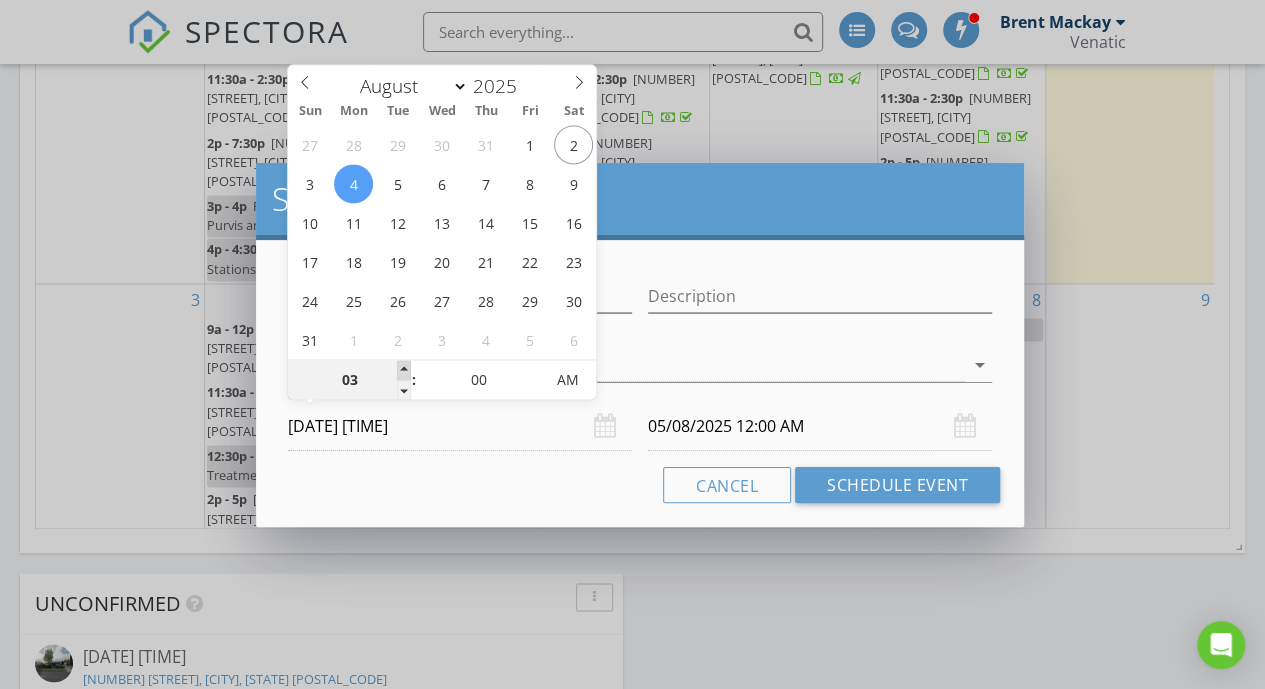 click at bounding box center [404, 370] 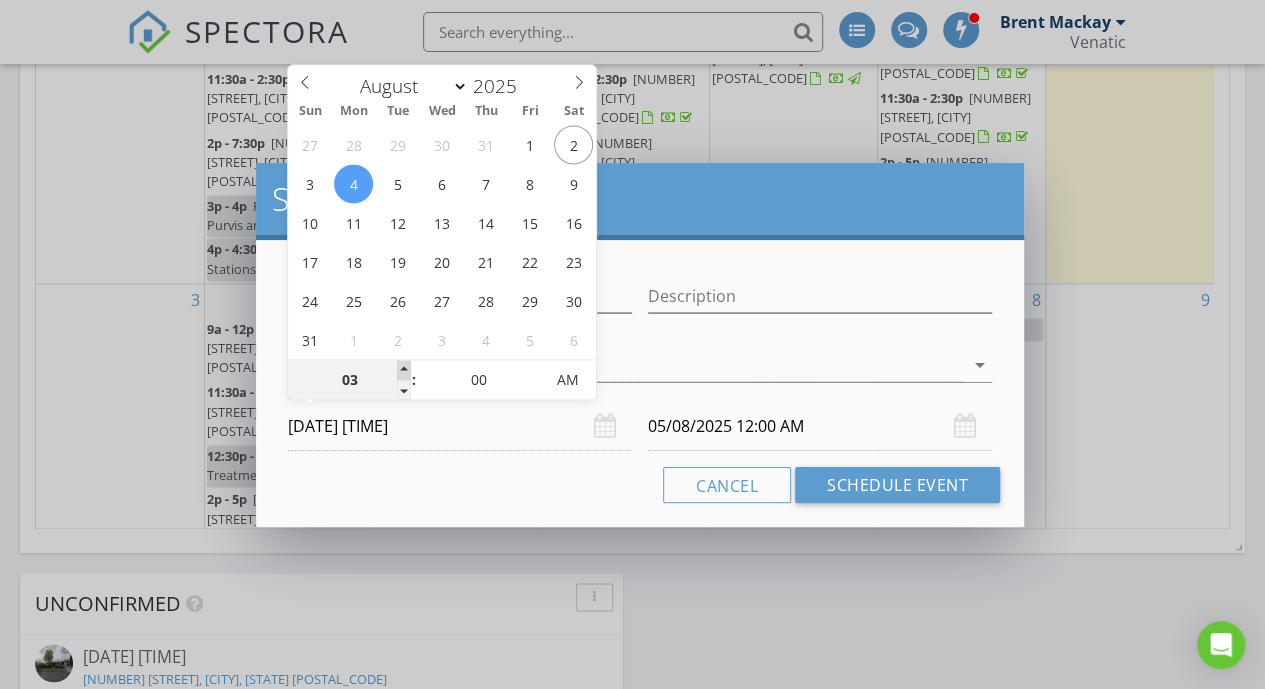 type on "[DATE] [TIME]" 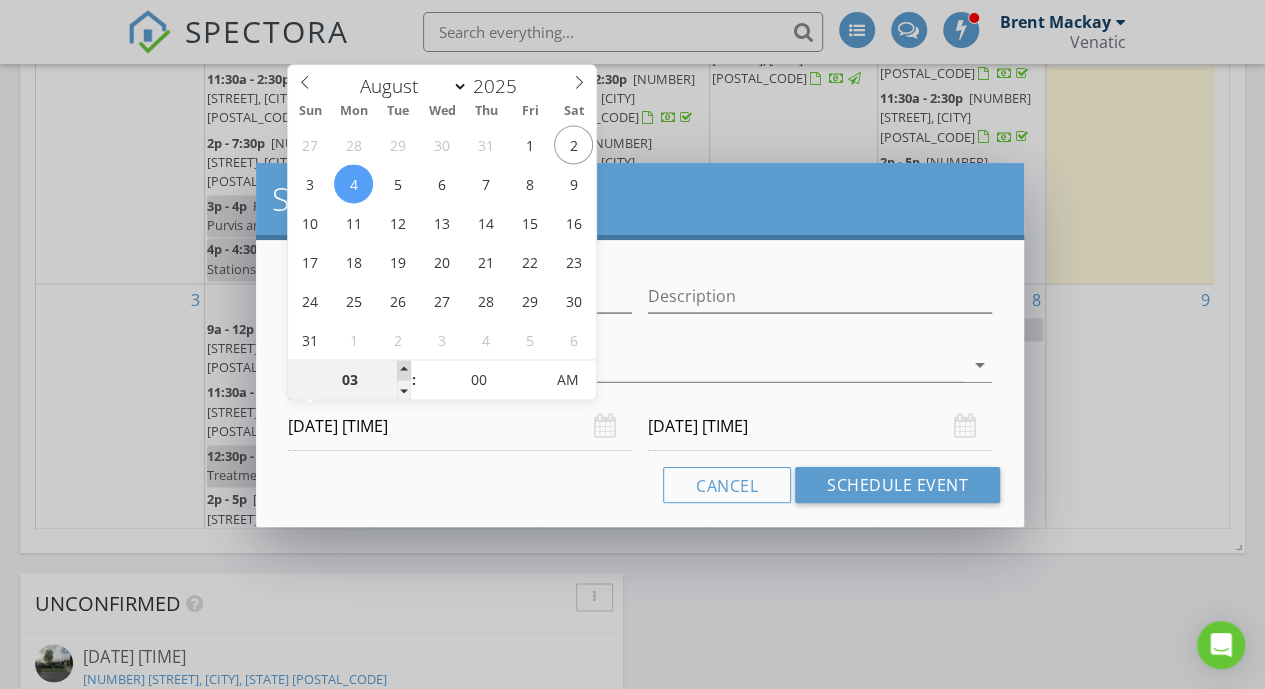 type on "04" 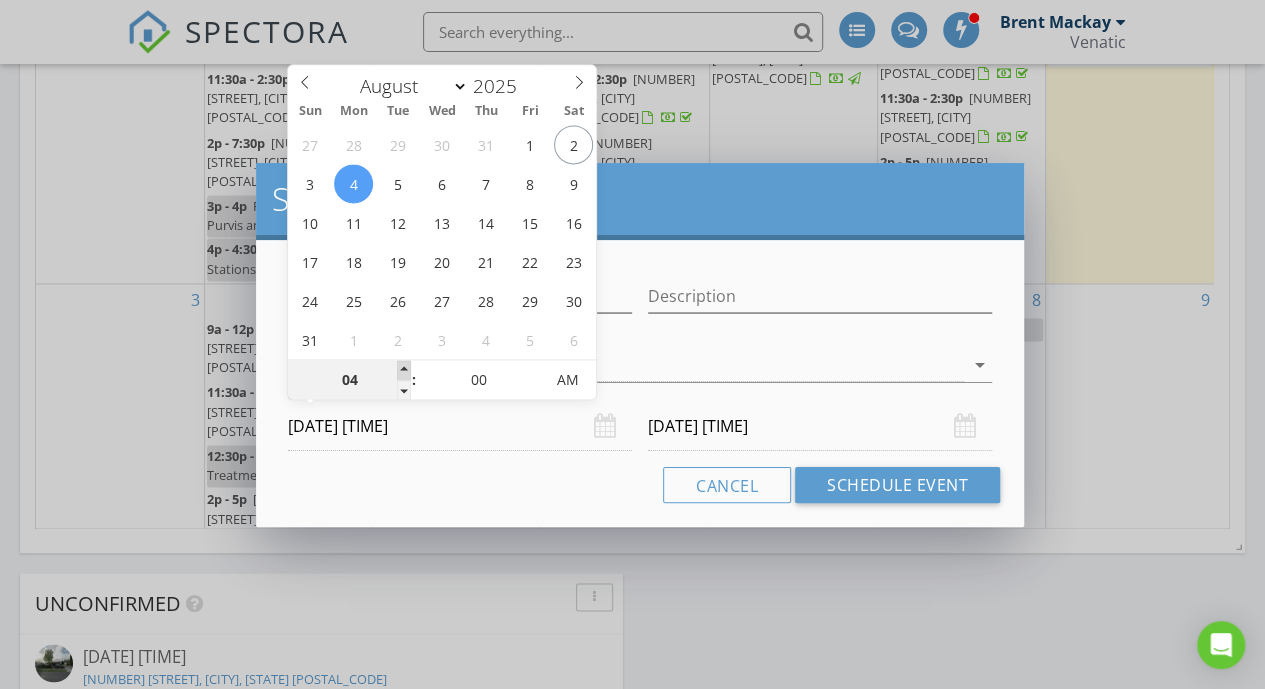 click at bounding box center (404, 370) 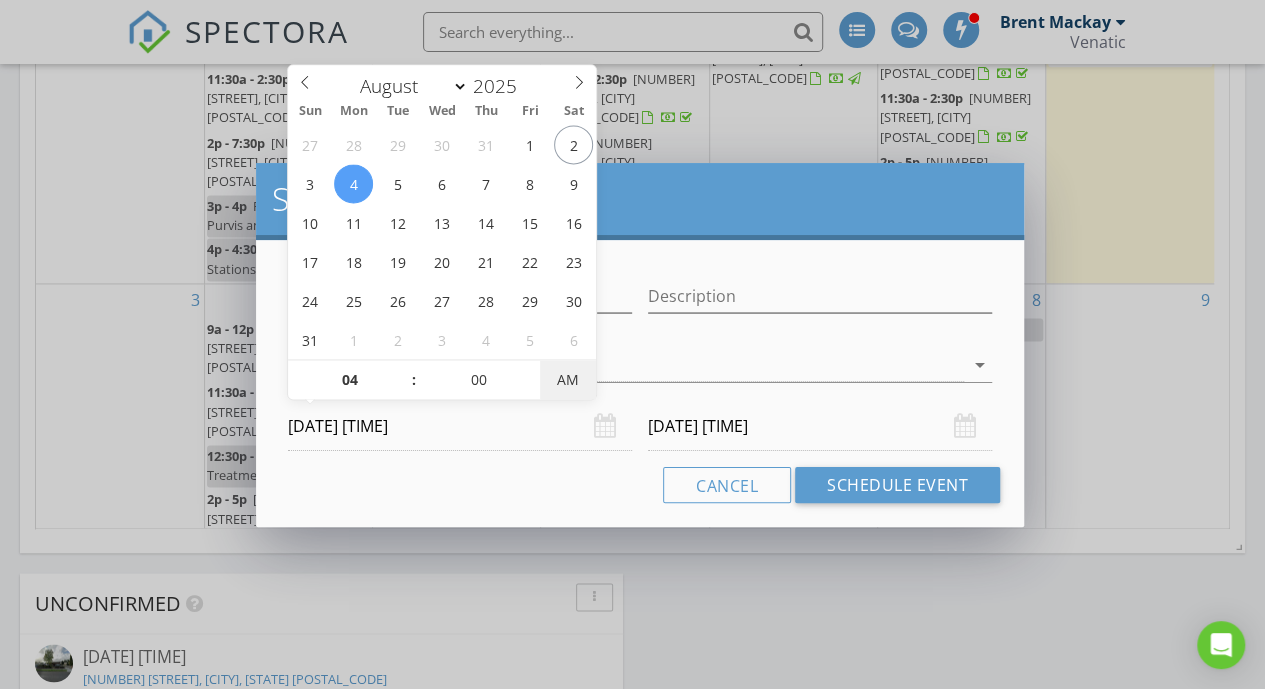 type on "04/08/2025 4:00 PM" 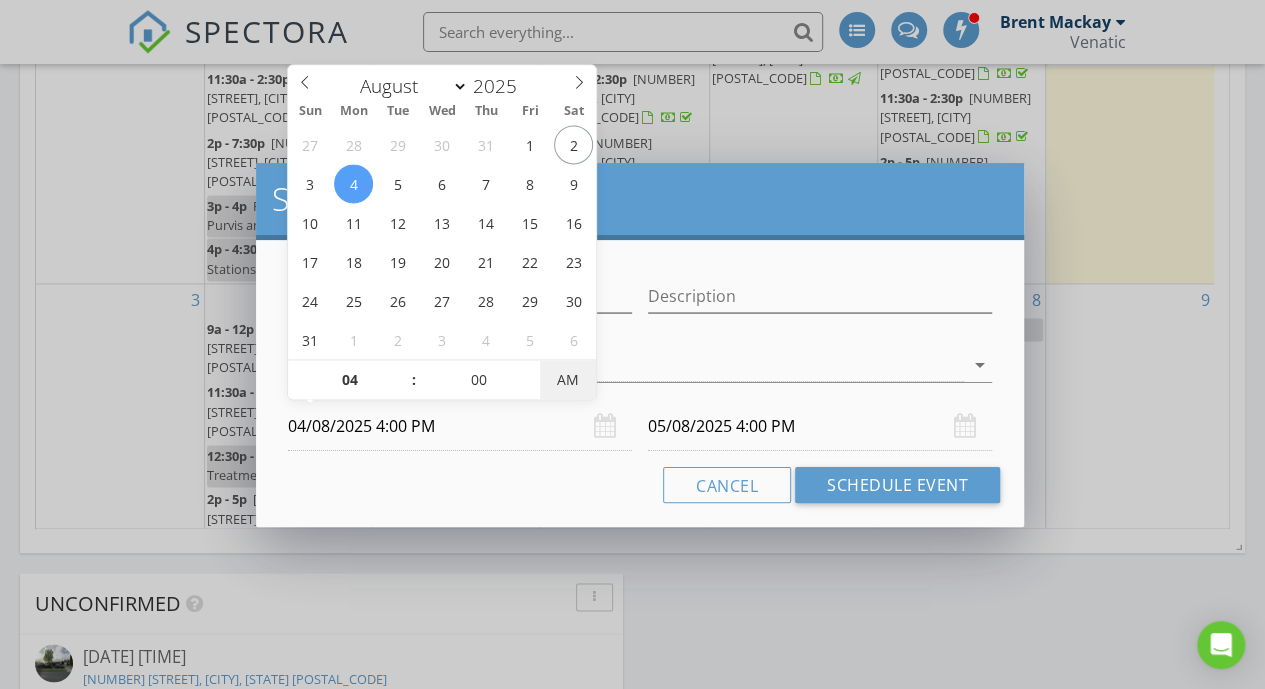 click on "AM" at bounding box center [567, 380] 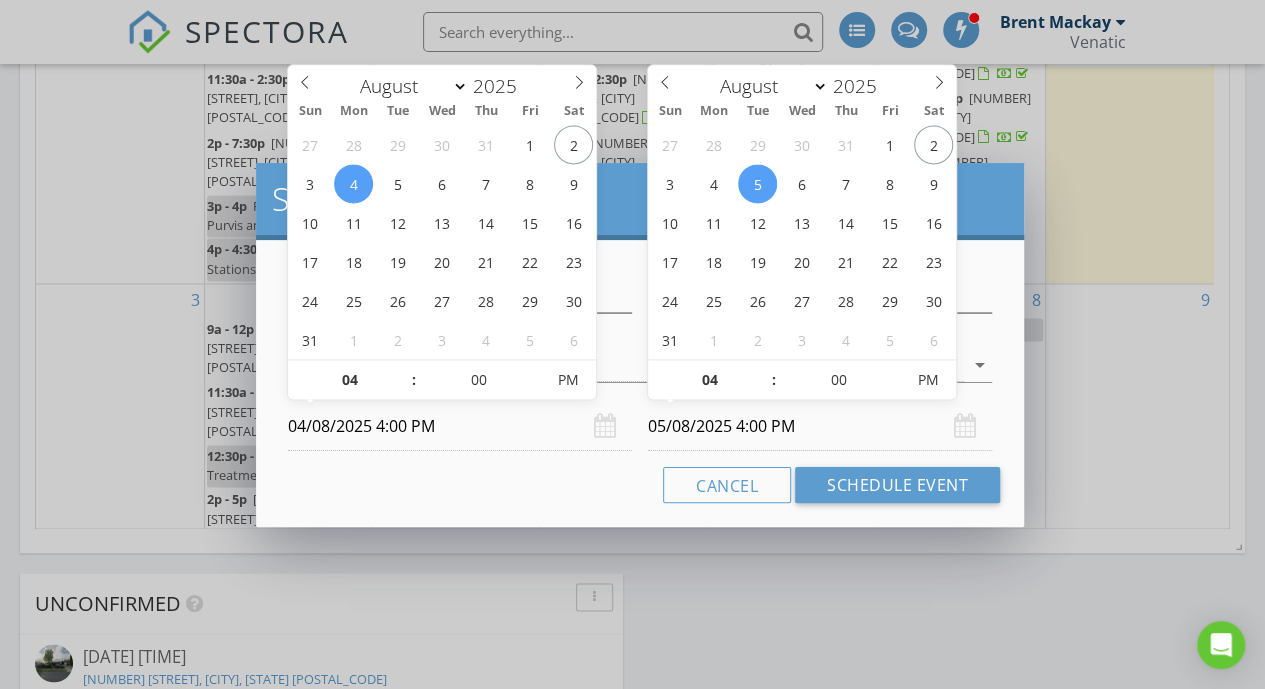 click on "05/08/2025 4:00 PM" at bounding box center [820, 426] 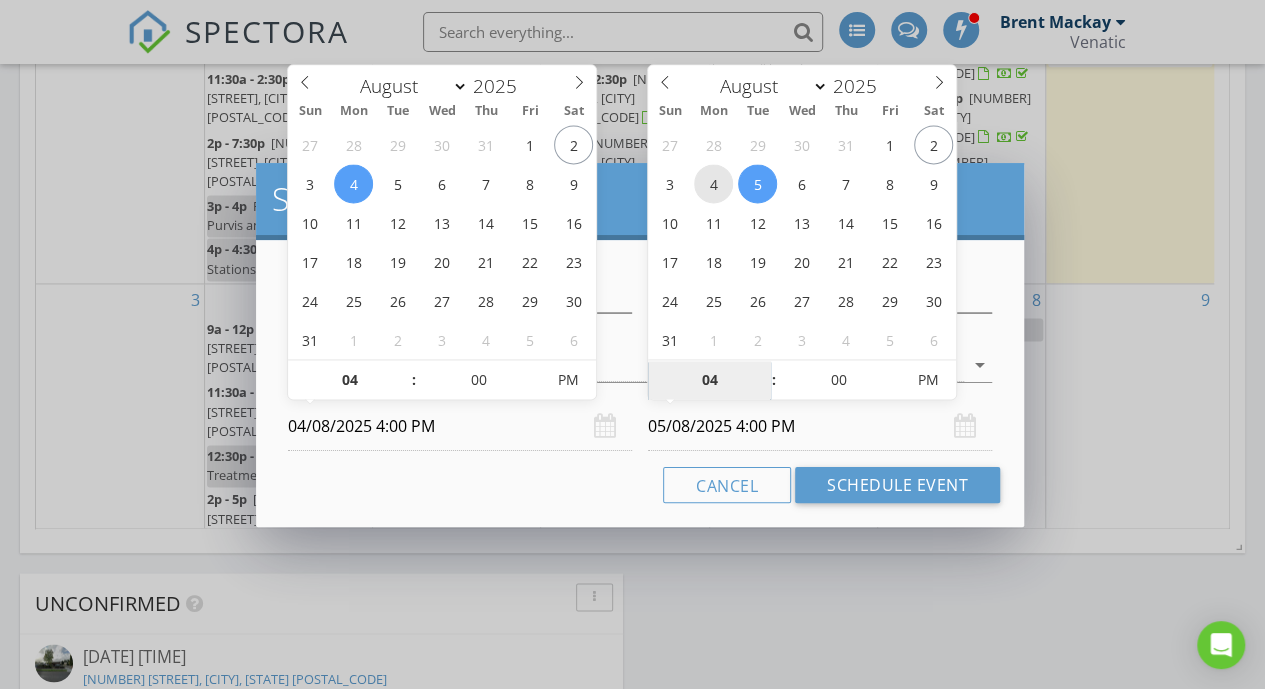 type on "04/08/2025 4:00 PM" 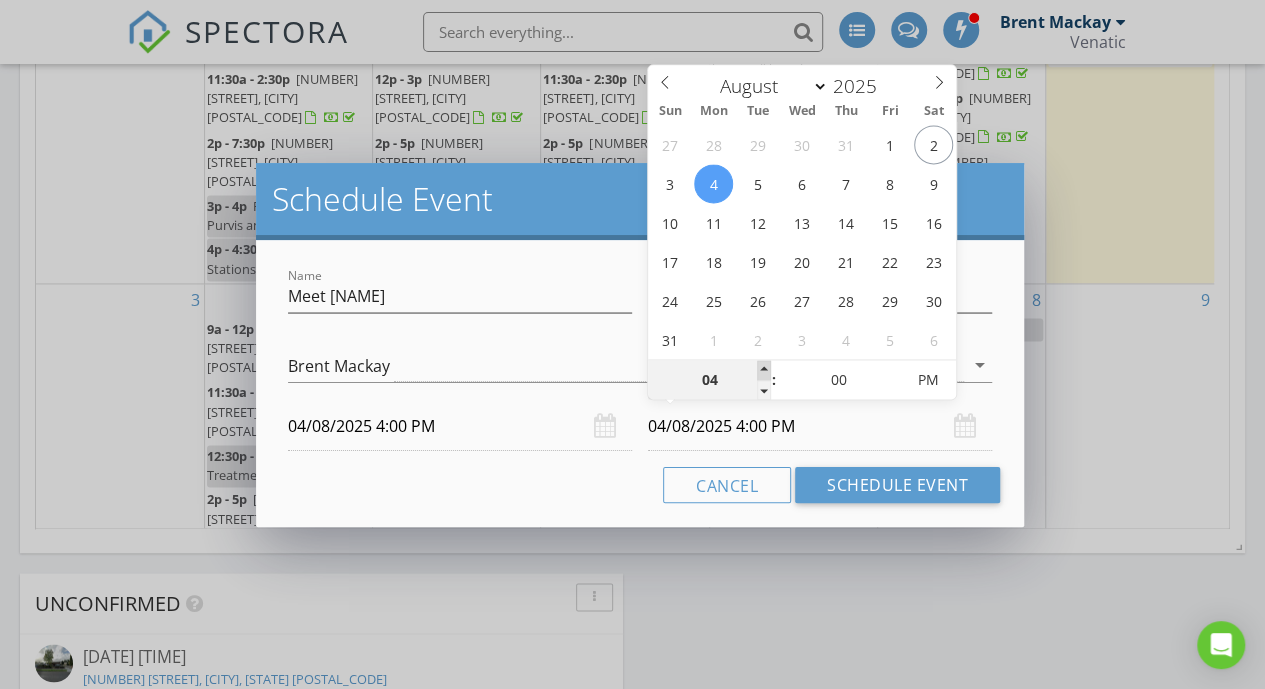 type on "05" 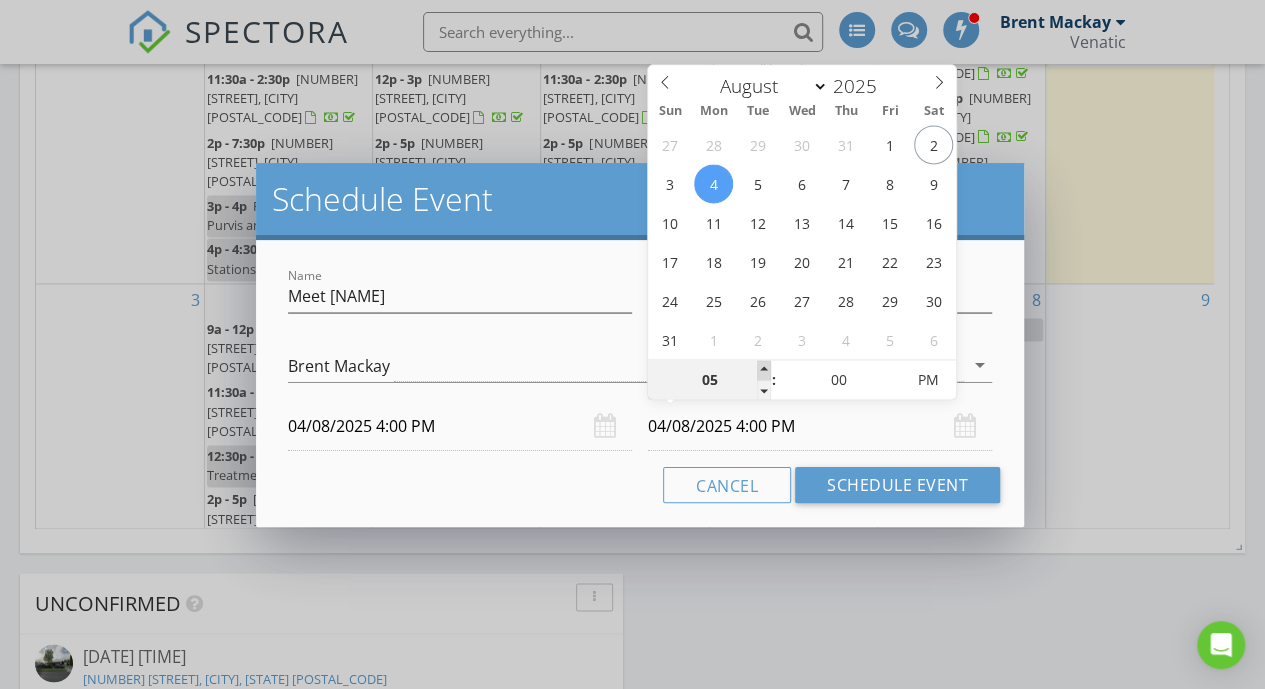 type on "04/08/2025 5:00 PM" 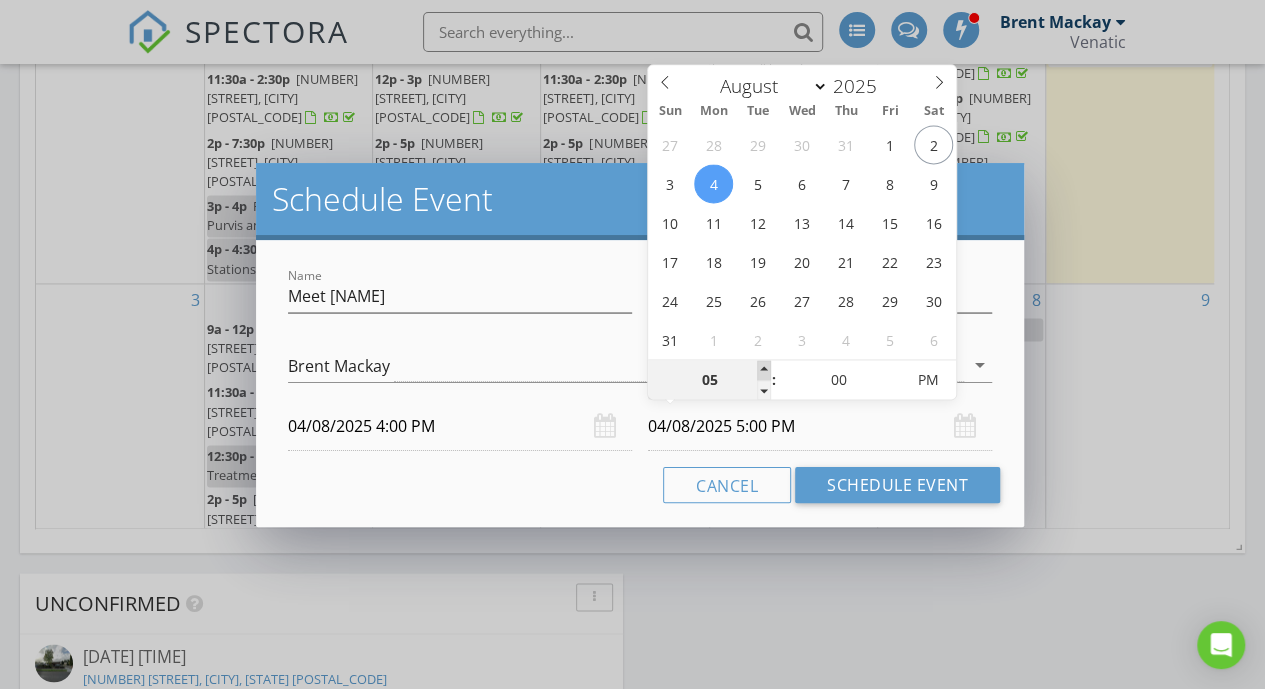 click at bounding box center (764, 370) 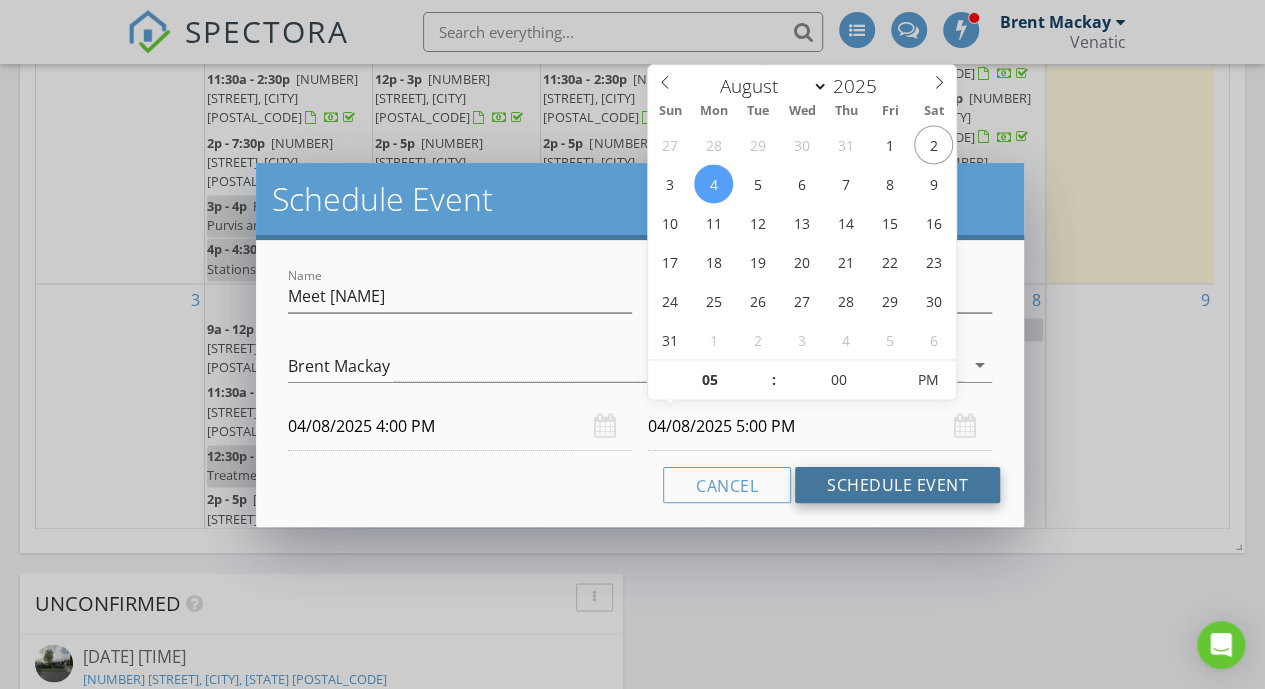 click on "Schedule Event" at bounding box center (897, 485) 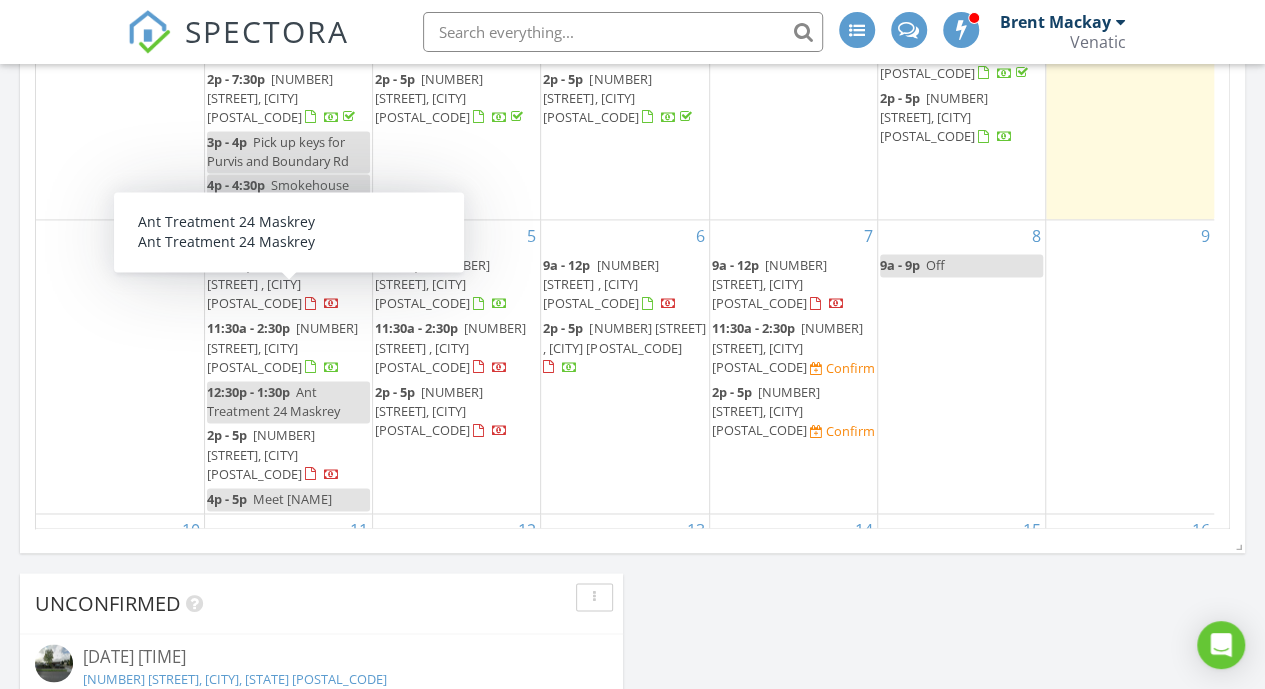 scroll, scrollTop: 65, scrollLeft: 0, axis: vertical 